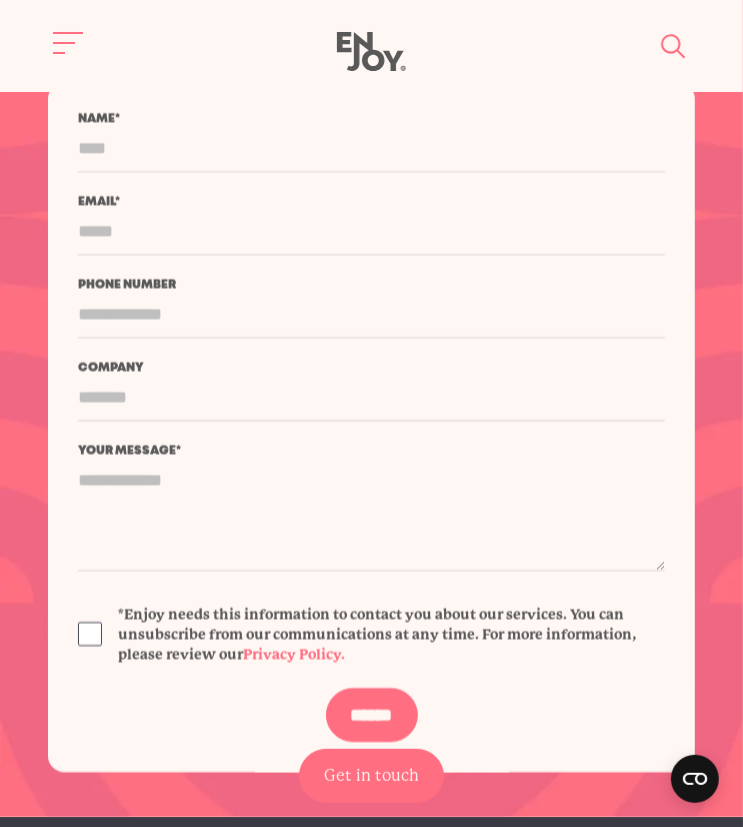 scroll, scrollTop: 10408, scrollLeft: 0, axis: vertical 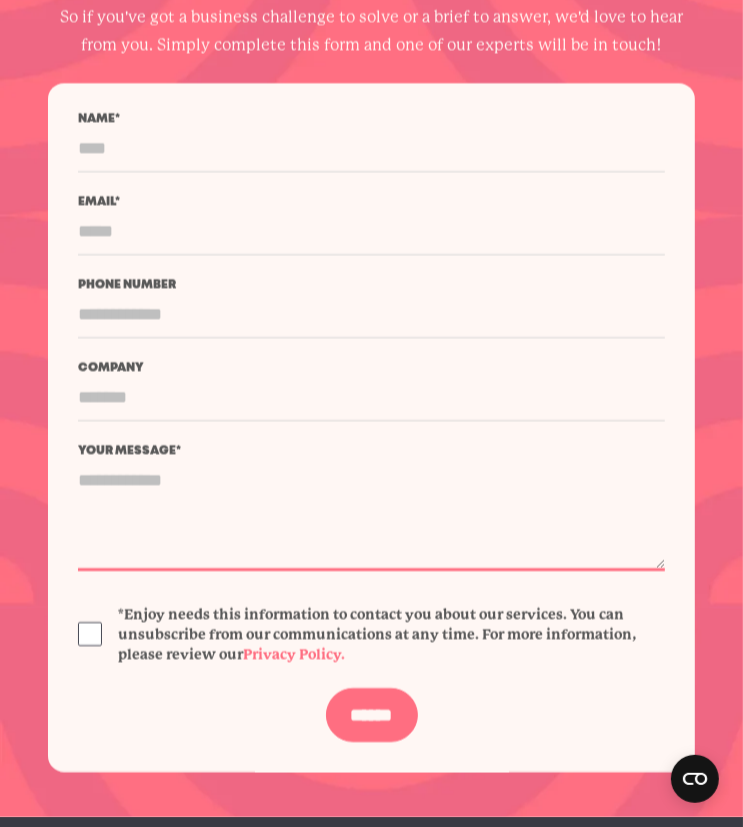 click on "Your message                                              *" at bounding box center [371, 514] 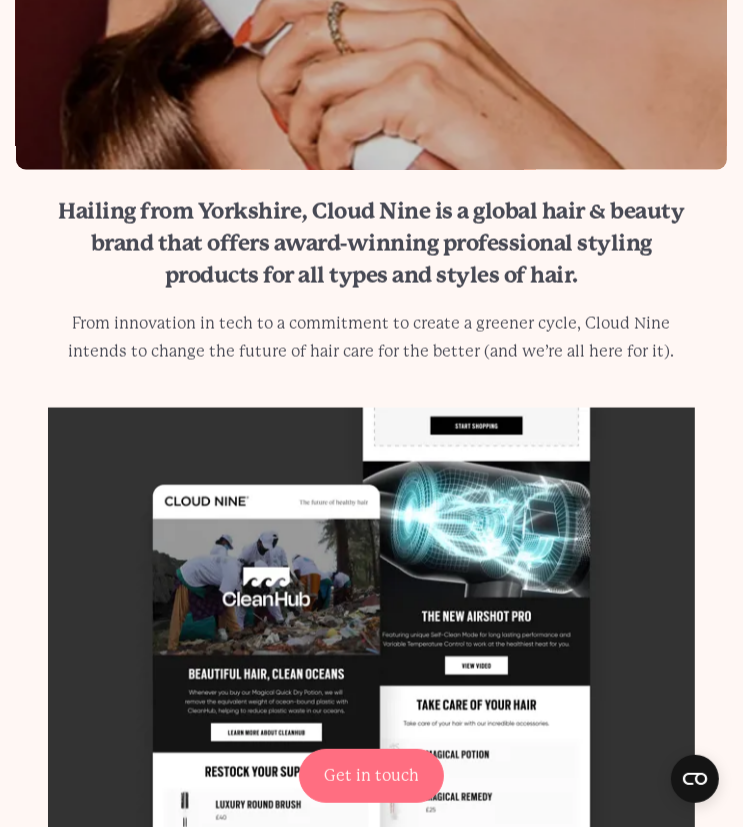 scroll, scrollTop: 905, scrollLeft: 0, axis: vertical 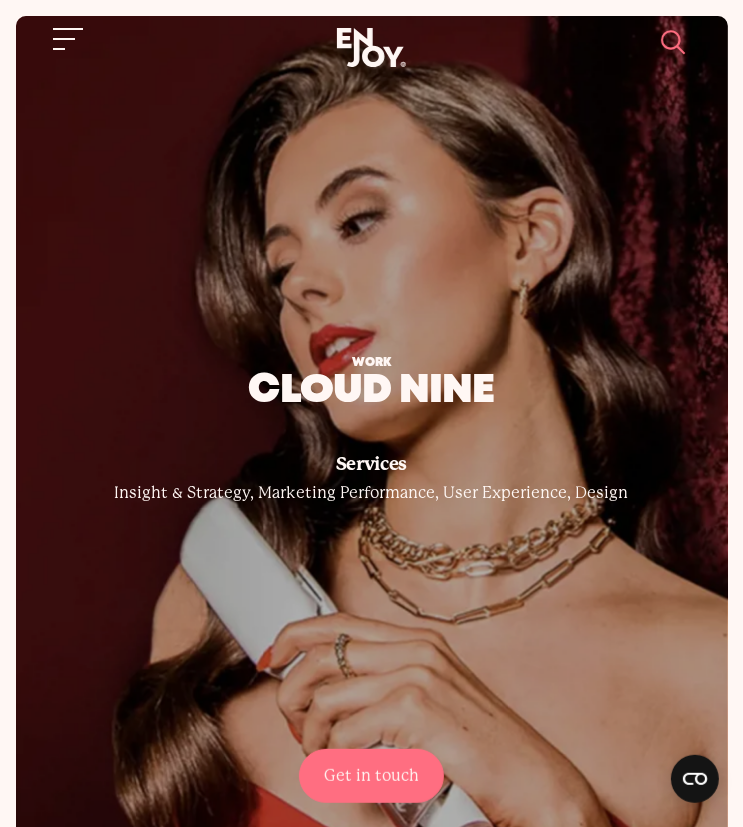 click at bounding box center [674, 42] 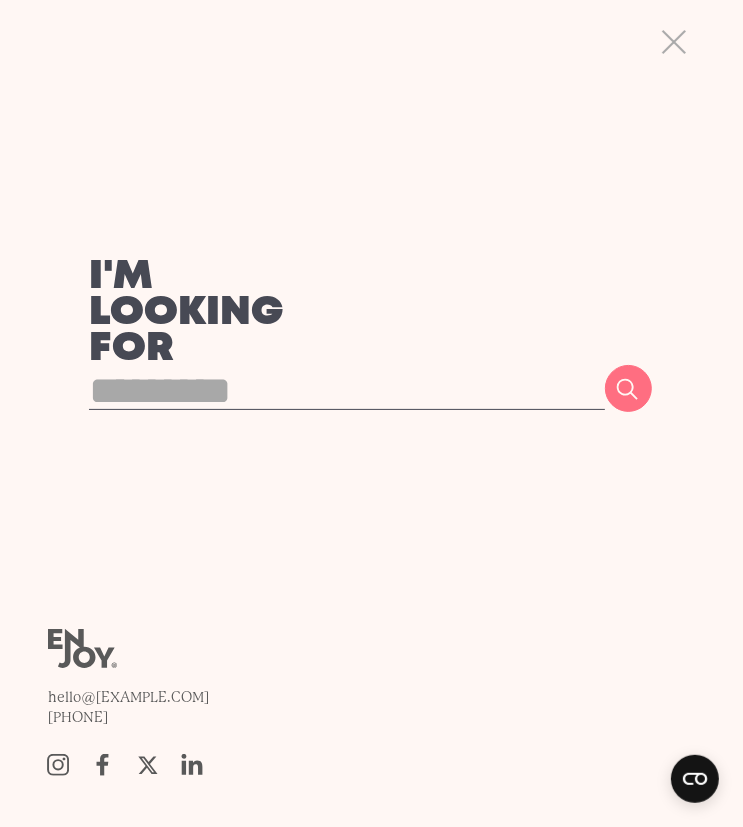 click on "for
Search" at bounding box center [371, 371] 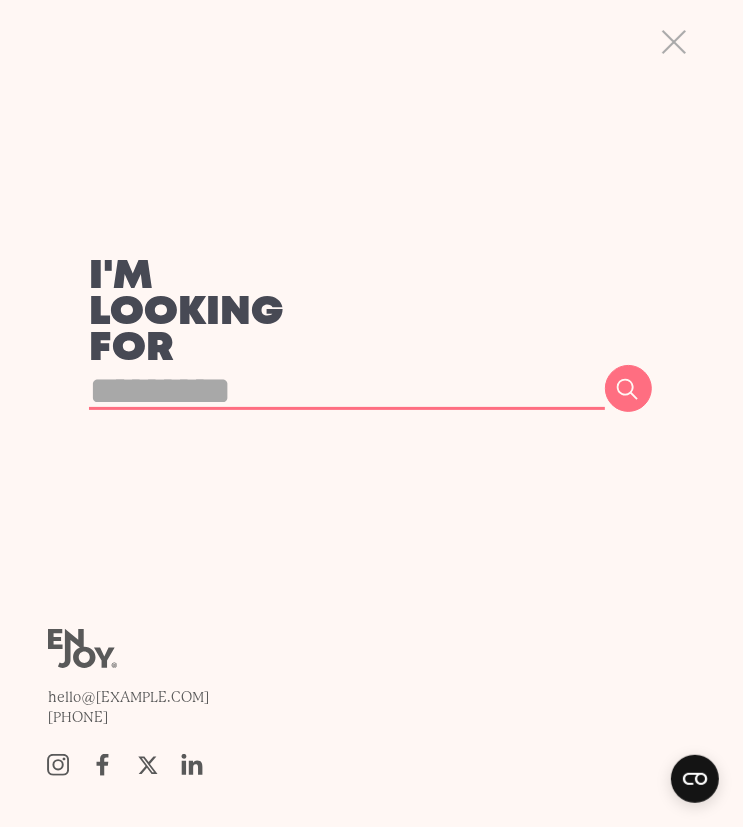 click at bounding box center (347, 391) 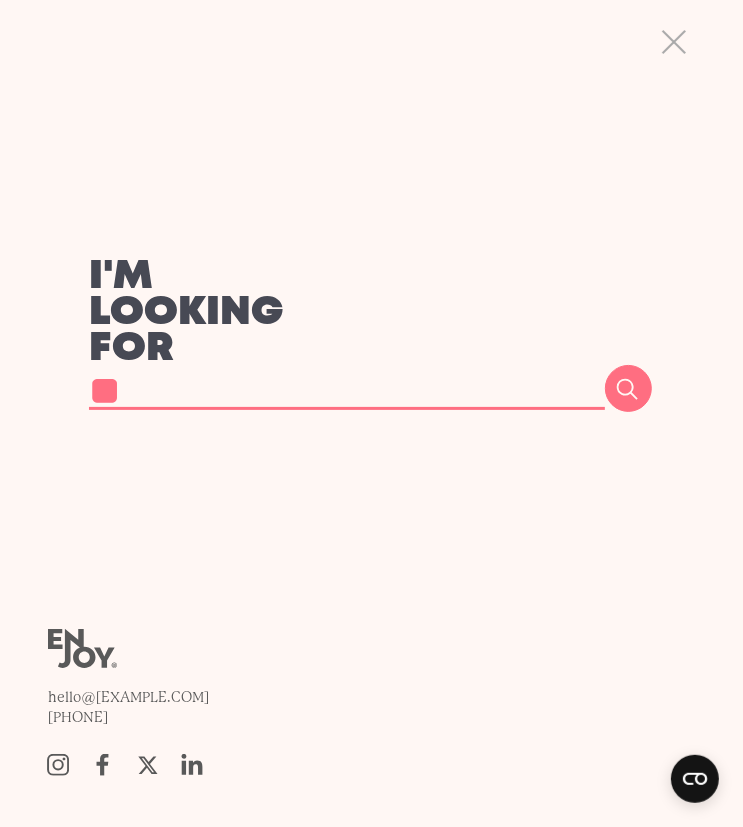 type on "*" 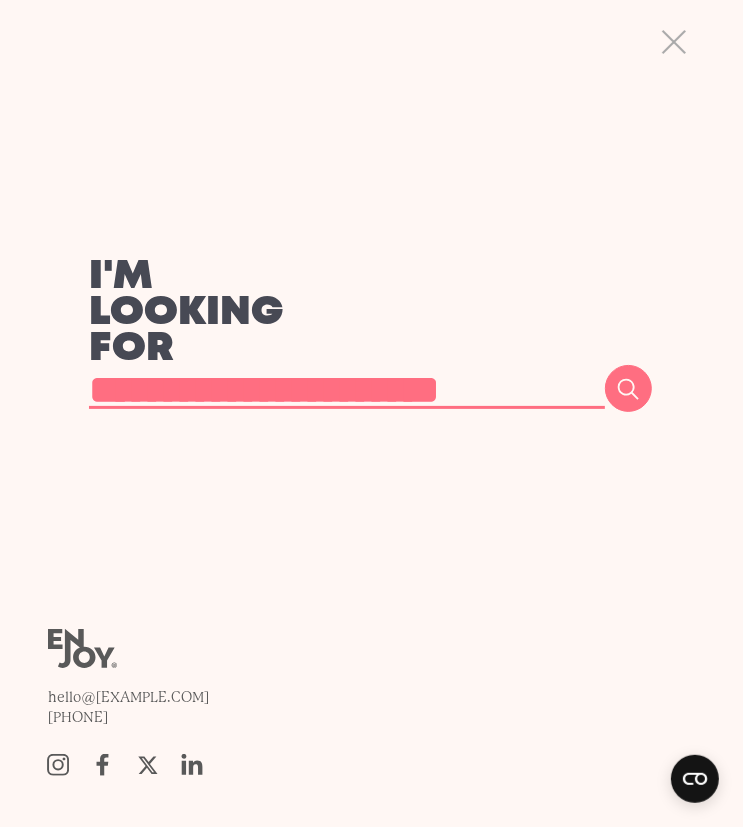 scroll, scrollTop: 0, scrollLeft: 60, axis: horizontal 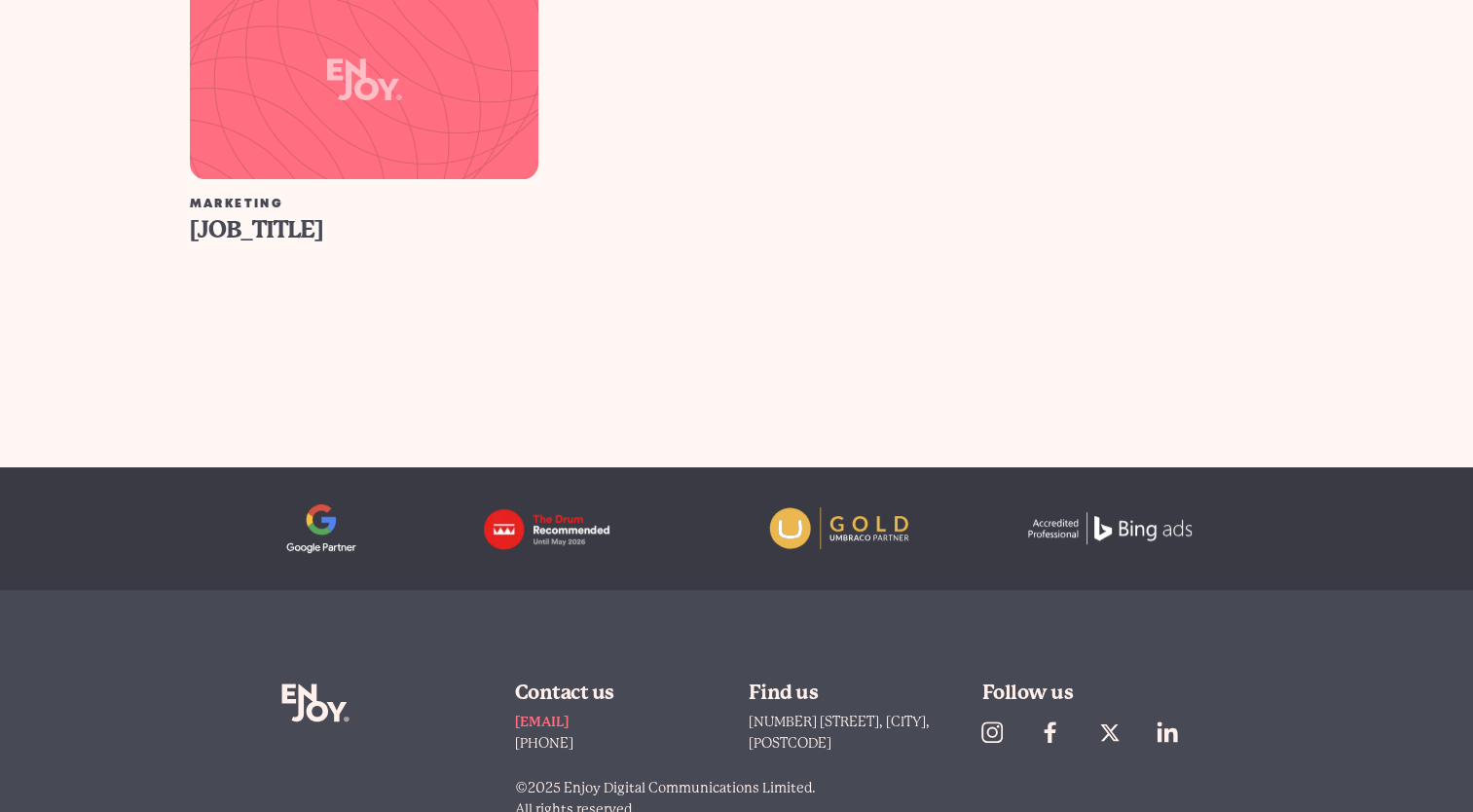 click at bounding box center [364, 80] 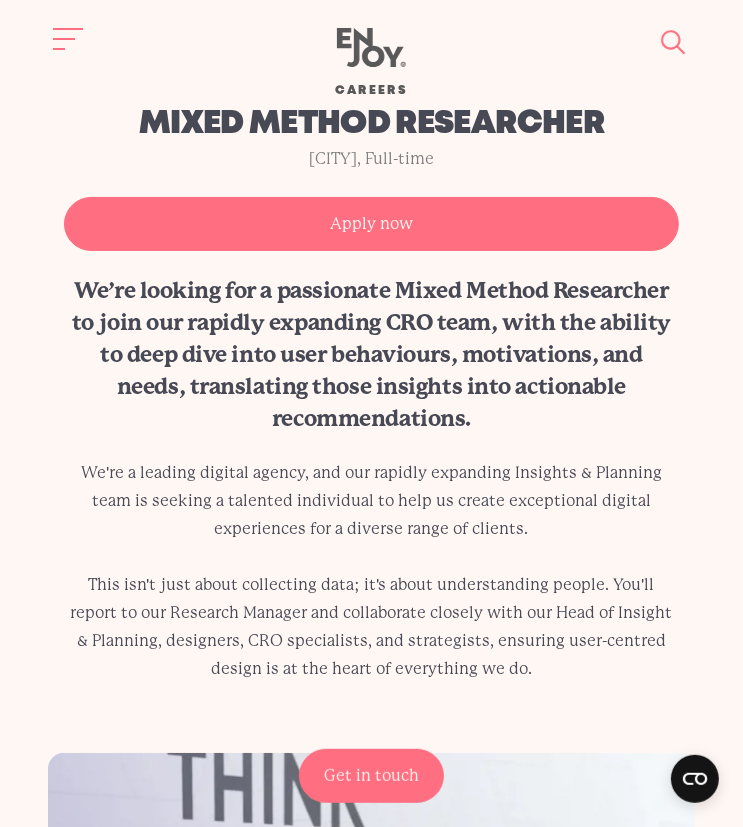 scroll, scrollTop: 0, scrollLeft: 0, axis: both 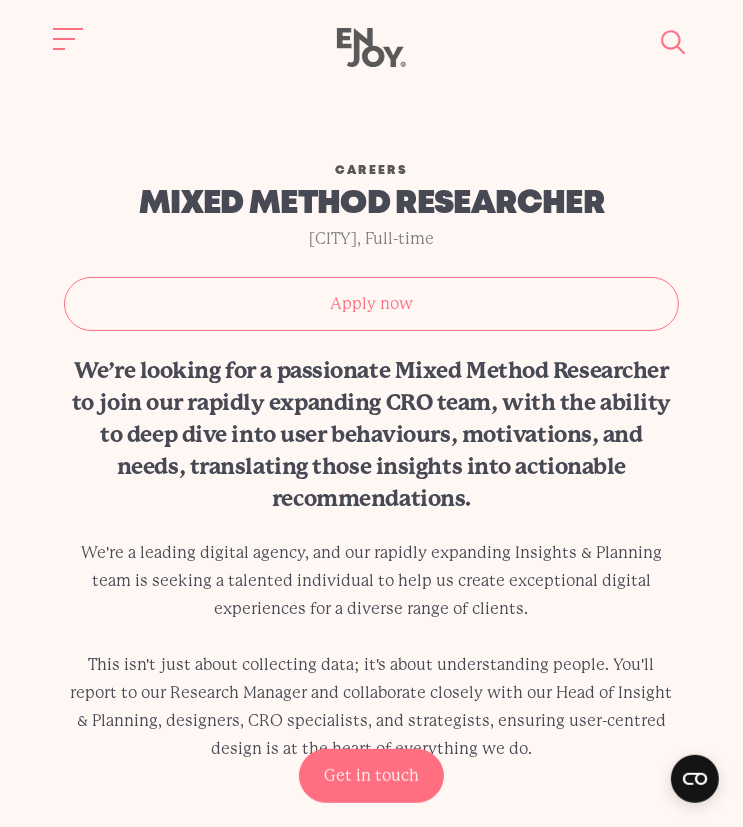 click on "Apply now" at bounding box center [371, 304] 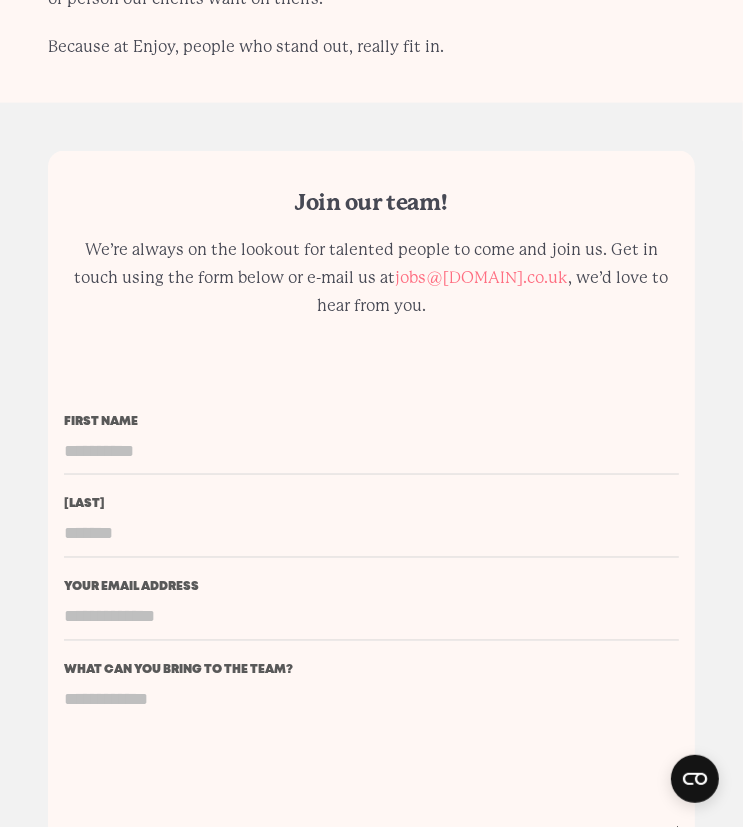 scroll, scrollTop: 5193, scrollLeft: 0, axis: vertical 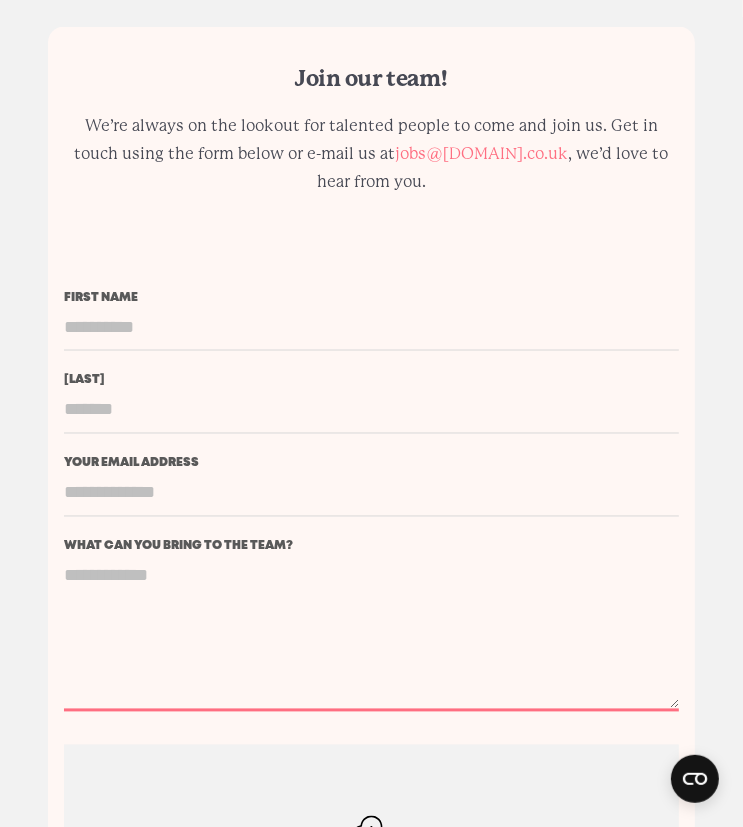 click on "What can you bring to the team?" at bounding box center (371, 632) 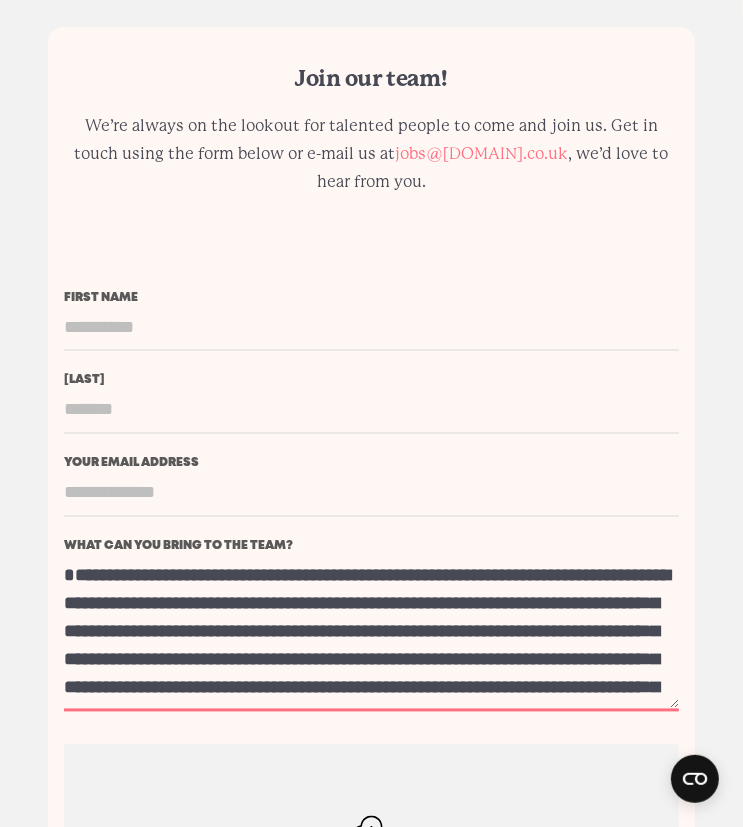 scroll, scrollTop: 129, scrollLeft: 0, axis: vertical 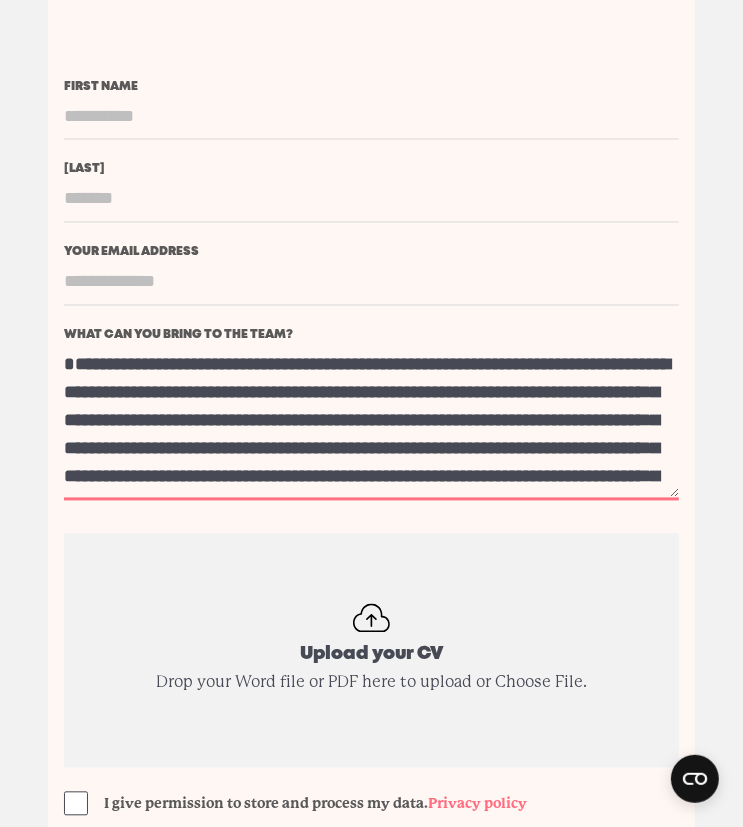 drag, startPoint x: 368, startPoint y: 454, endPoint x: -37, endPoint y: 117, distance: 526.8719 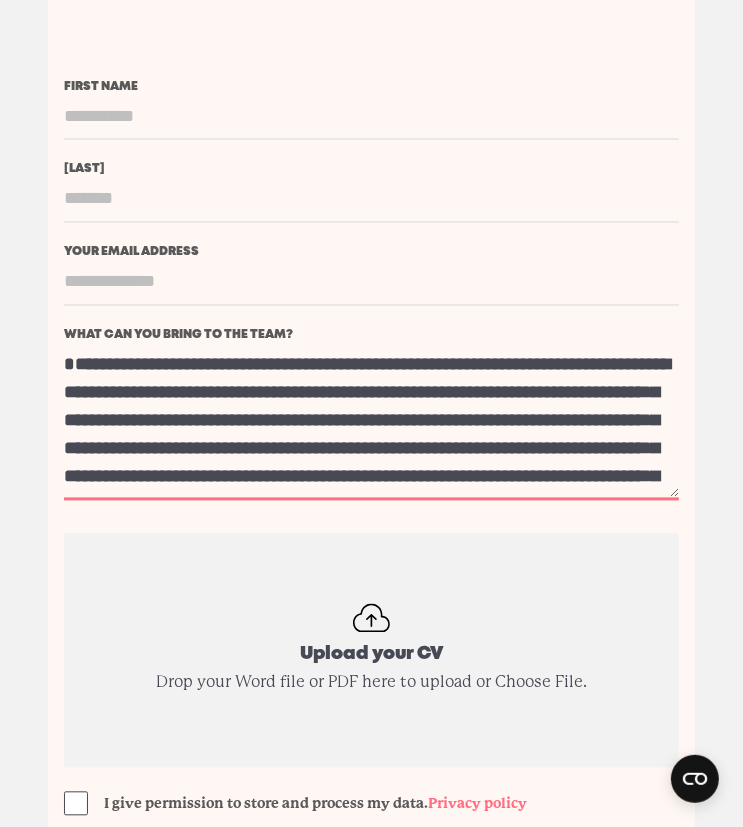 type on "**********" 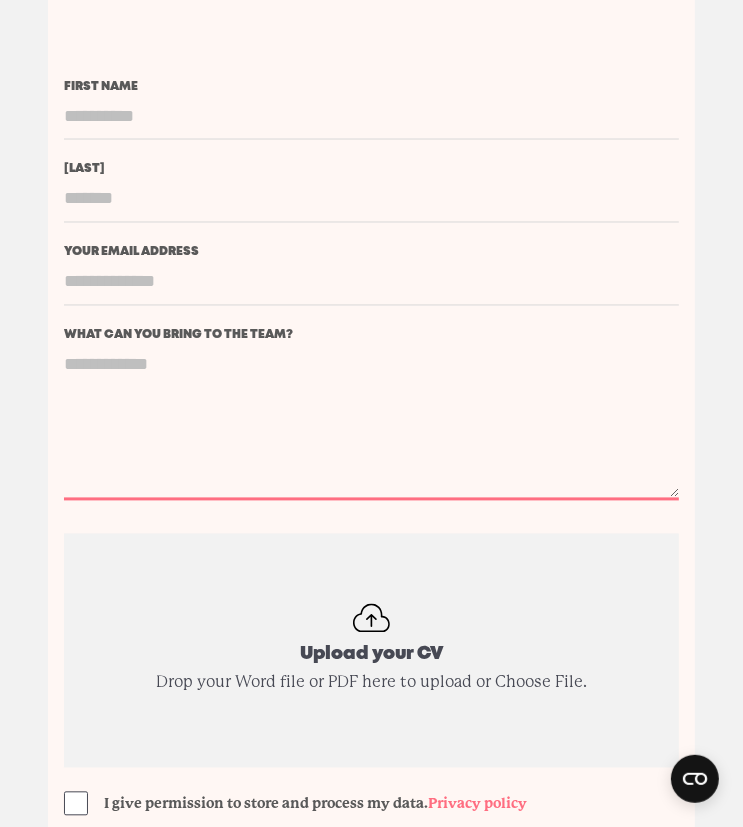paste on "**********" 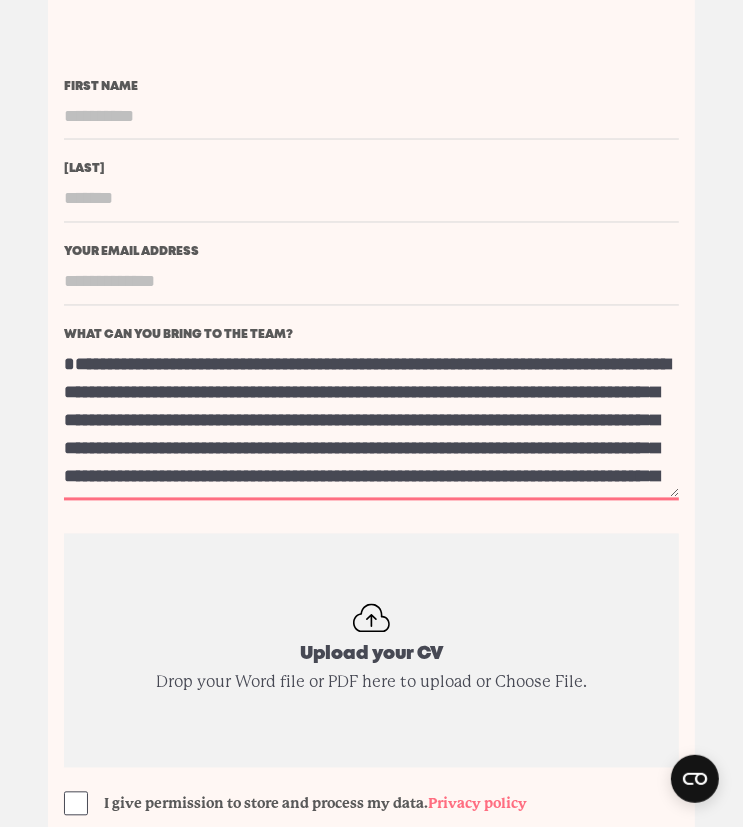 scroll, scrollTop: 140, scrollLeft: 0, axis: vertical 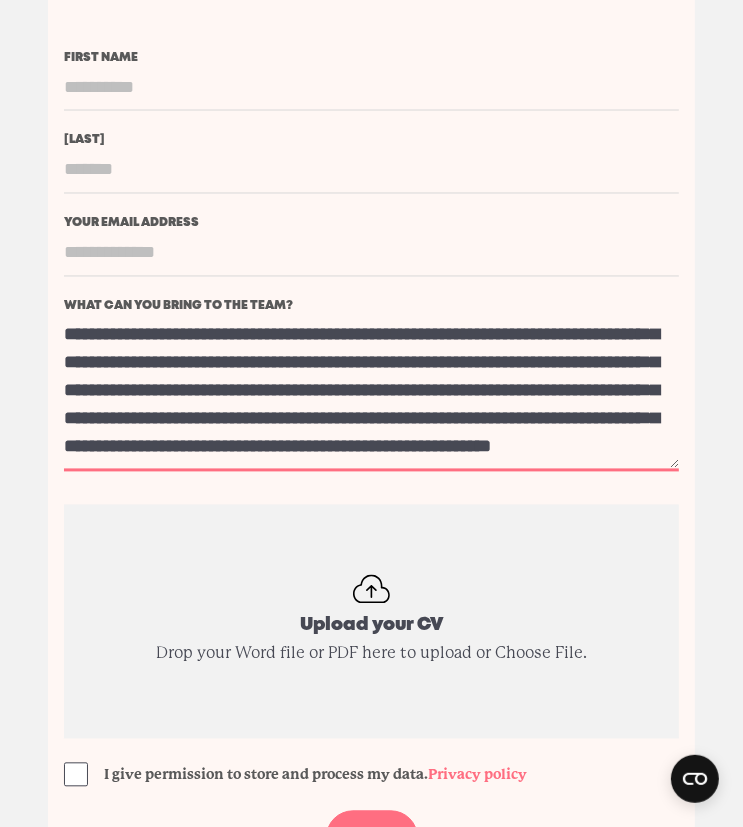 click on "**********" at bounding box center [371, 392] 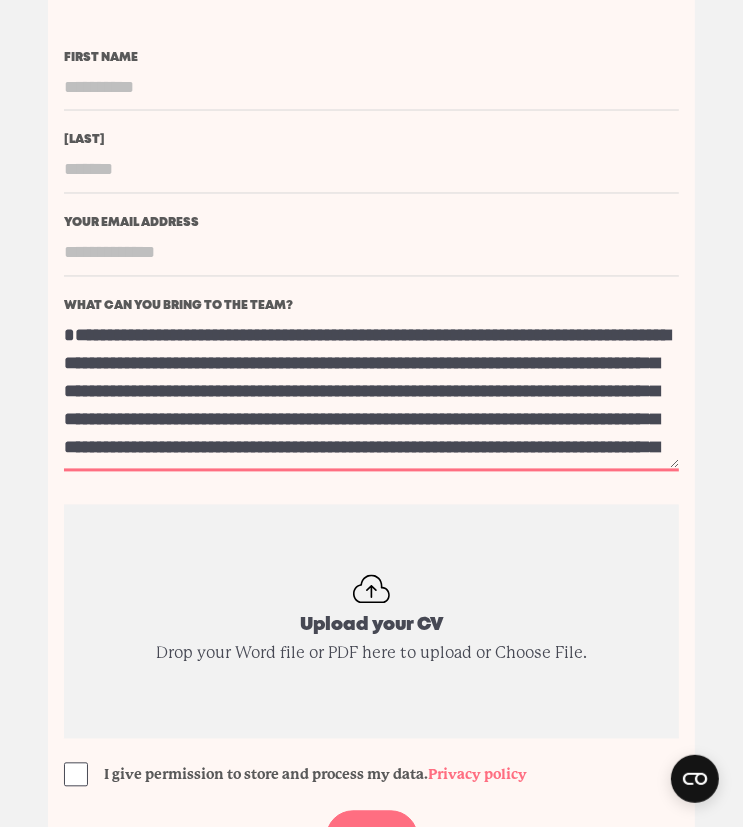 scroll, scrollTop: 44, scrollLeft: 0, axis: vertical 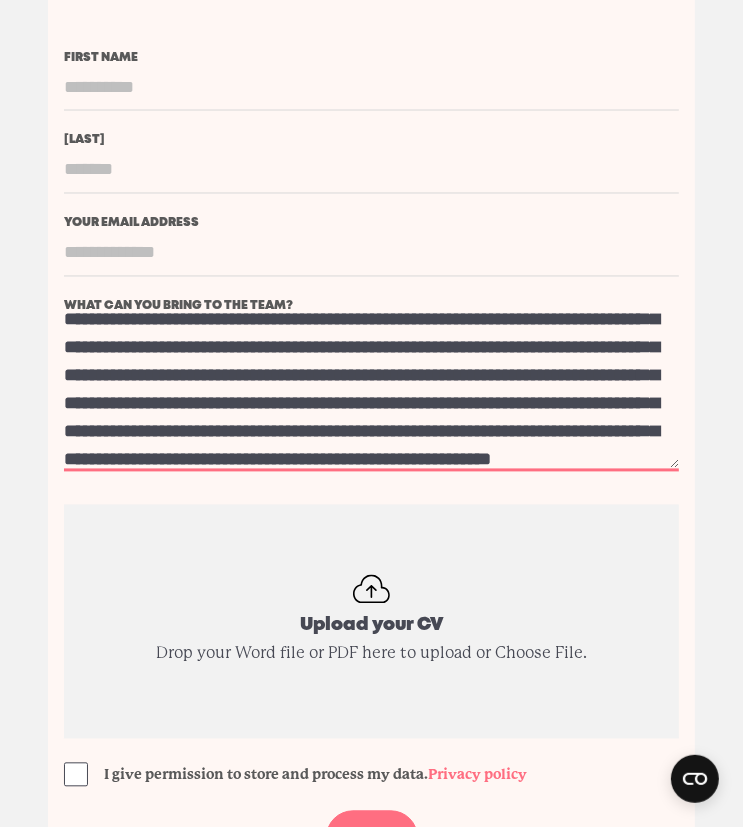 click on "**********" at bounding box center (371, 392) 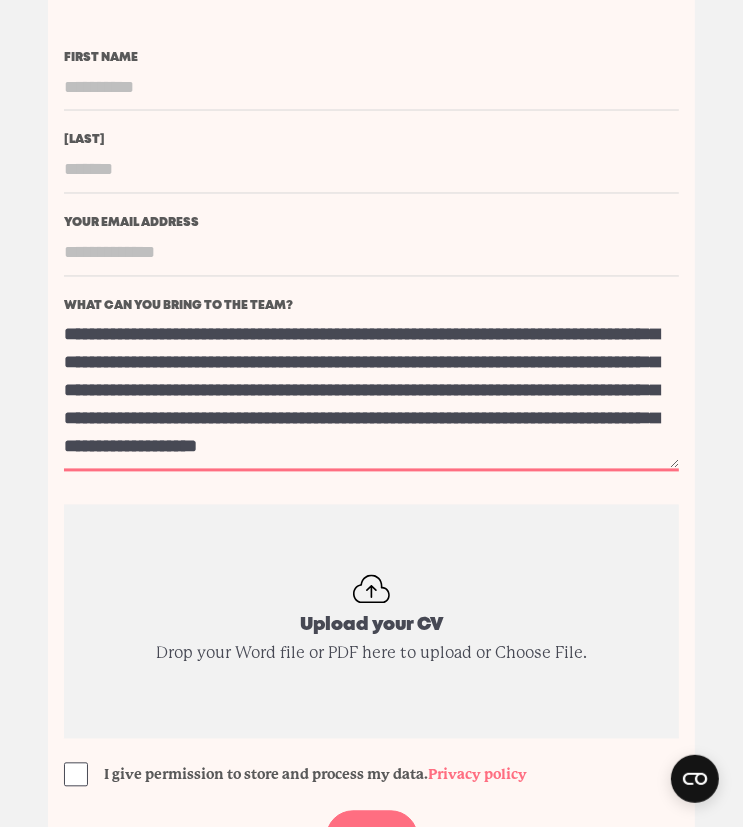 scroll, scrollTop: 168, scrollLeft: 0, axis: vertical 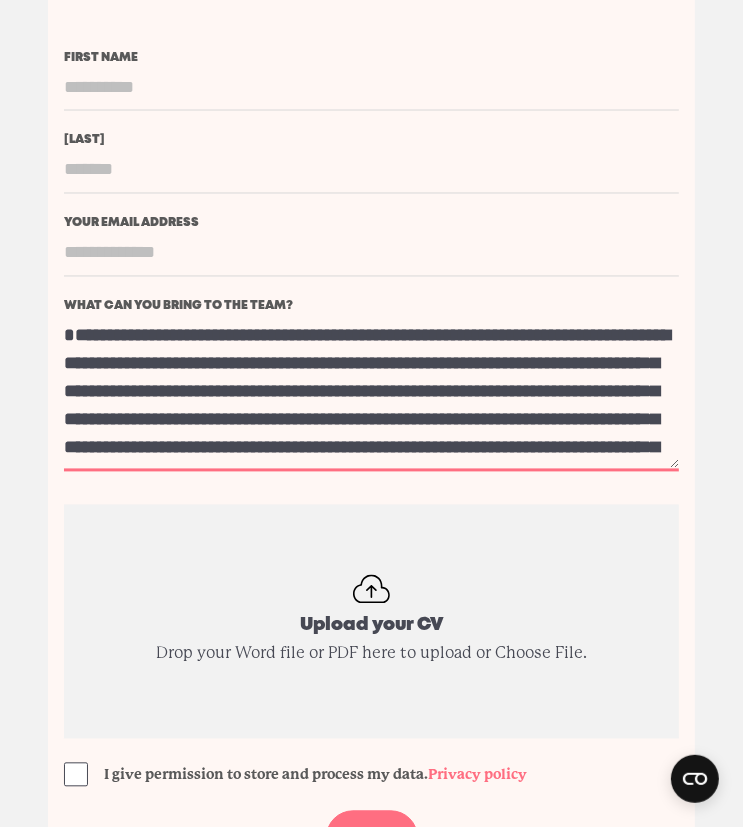drag, startPoint x: 408, startPoint y: 414, endPoint x: -32, endPoint y: 29, distance: 584.658 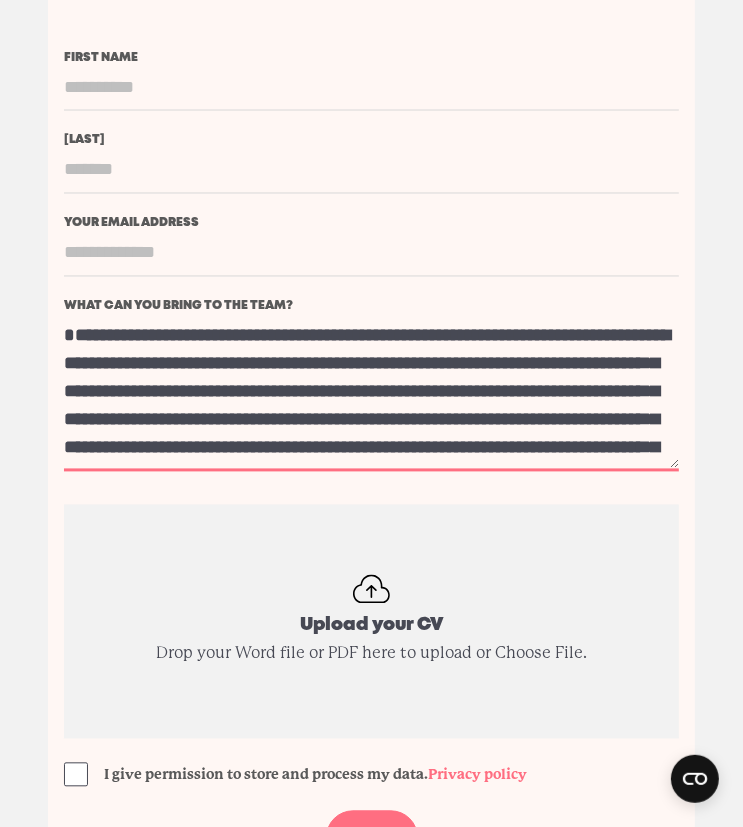 type on "**********" 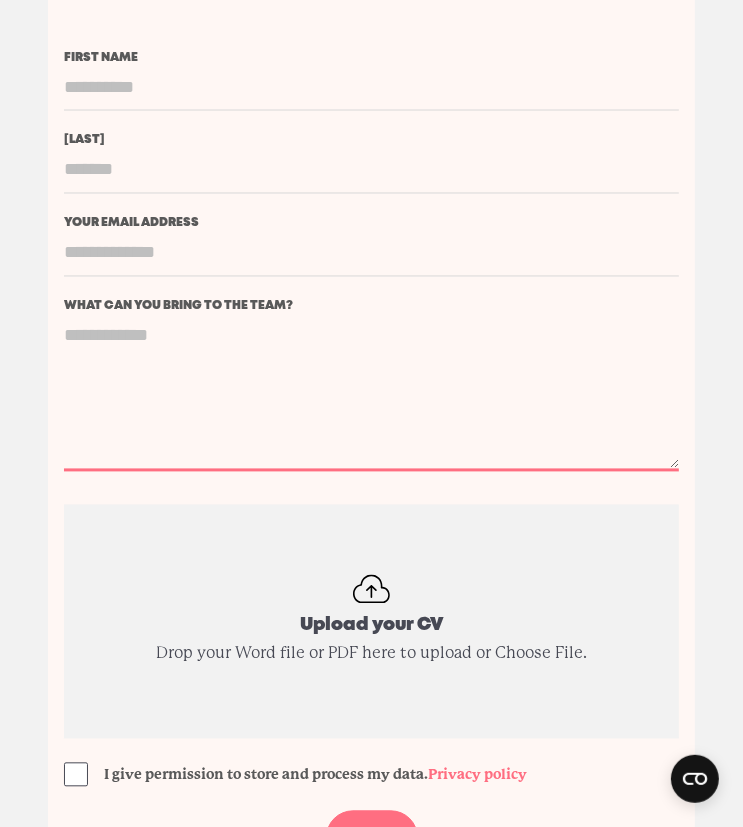paste on "**********" 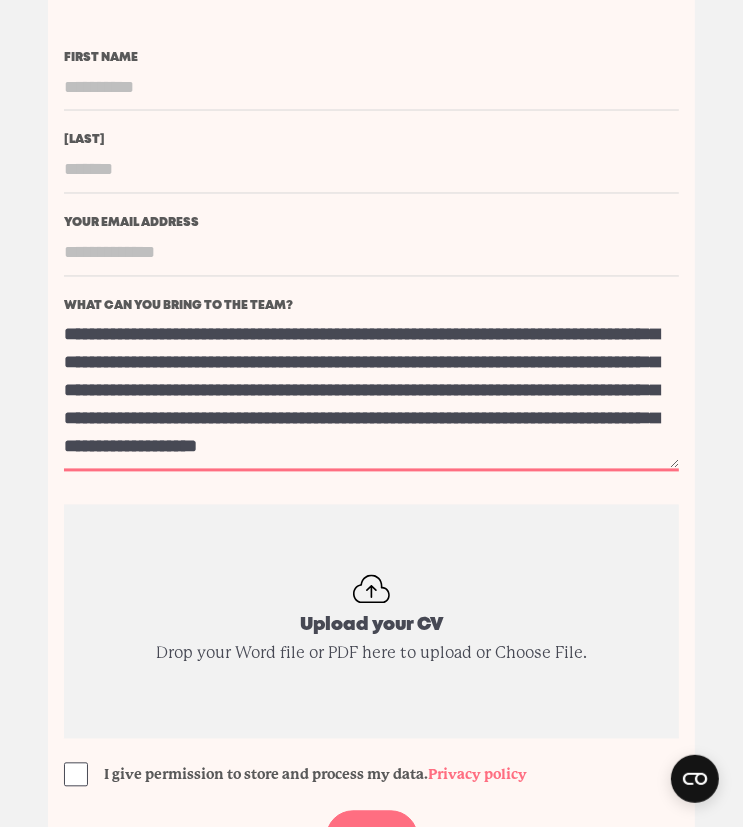 scroll, scrollTop: 0, scrollLeft: 0, axis: both 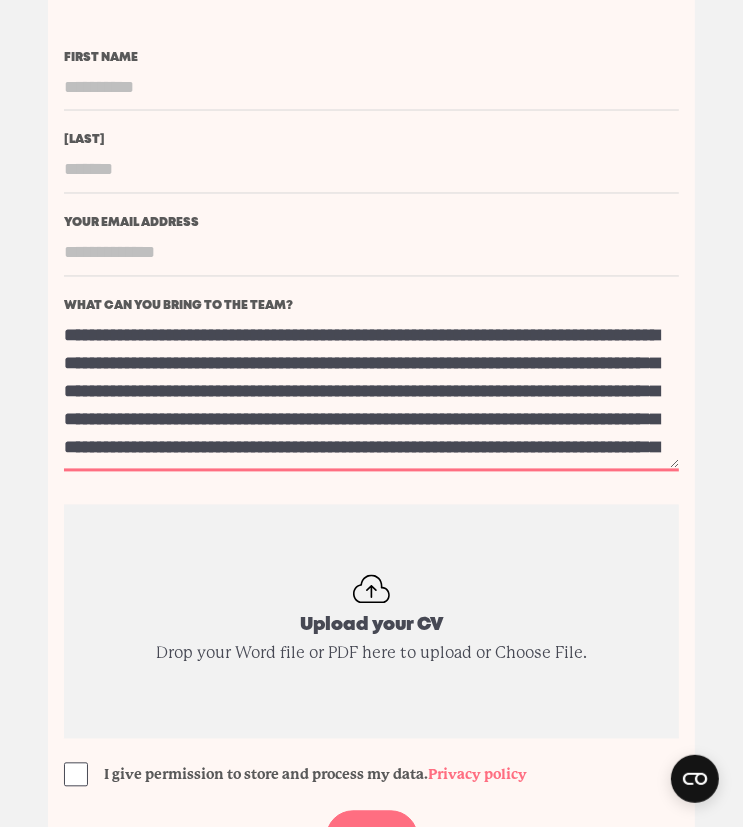 type on "**********" 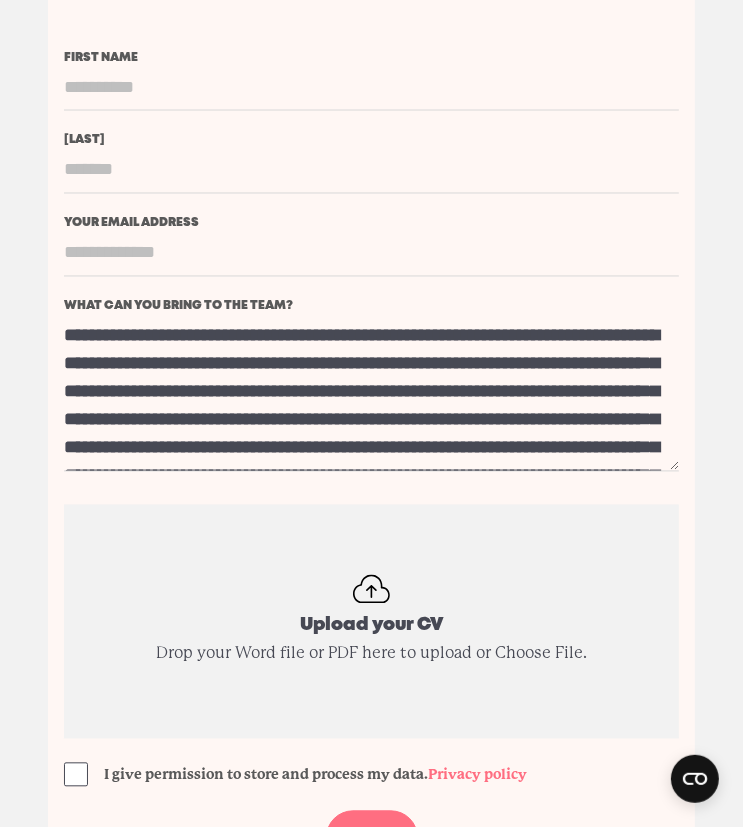 click on "**********" at bounding box center [371, 408] 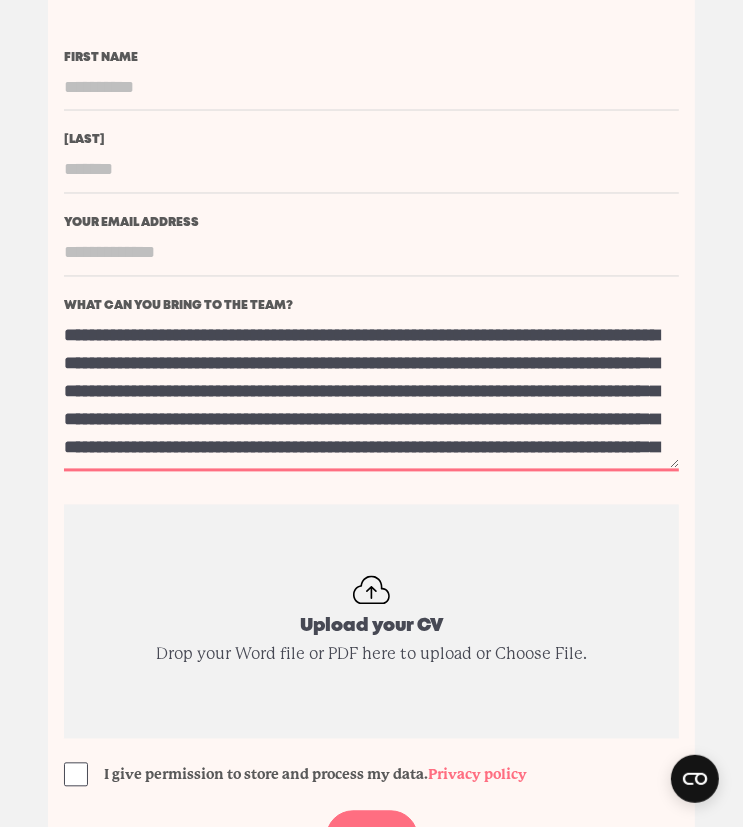 click on "**********" at bounding box center [371, 392] 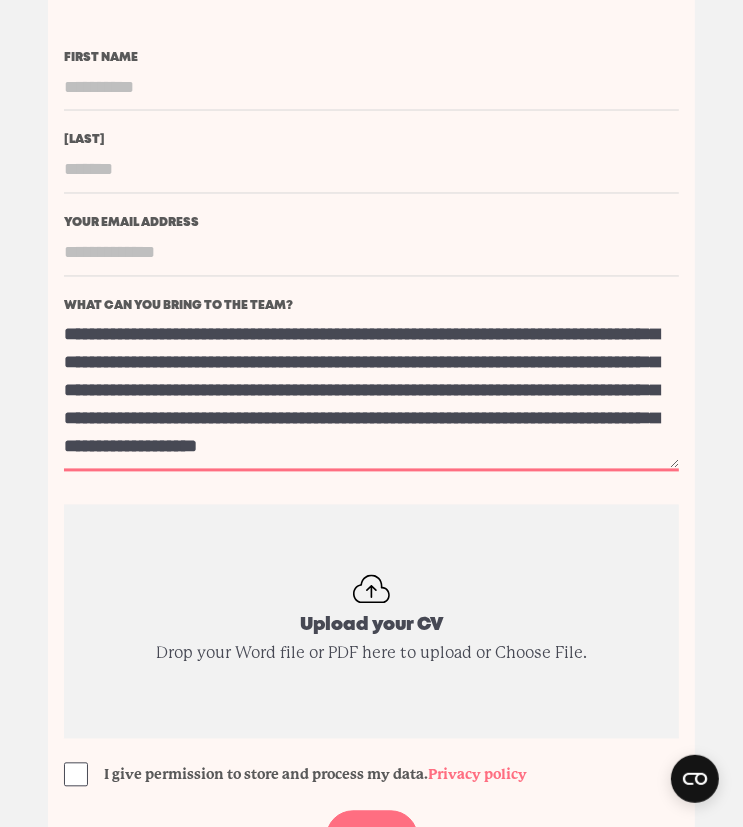 scroll, scrollTop: 0, scrollLeft: 0, axis: both 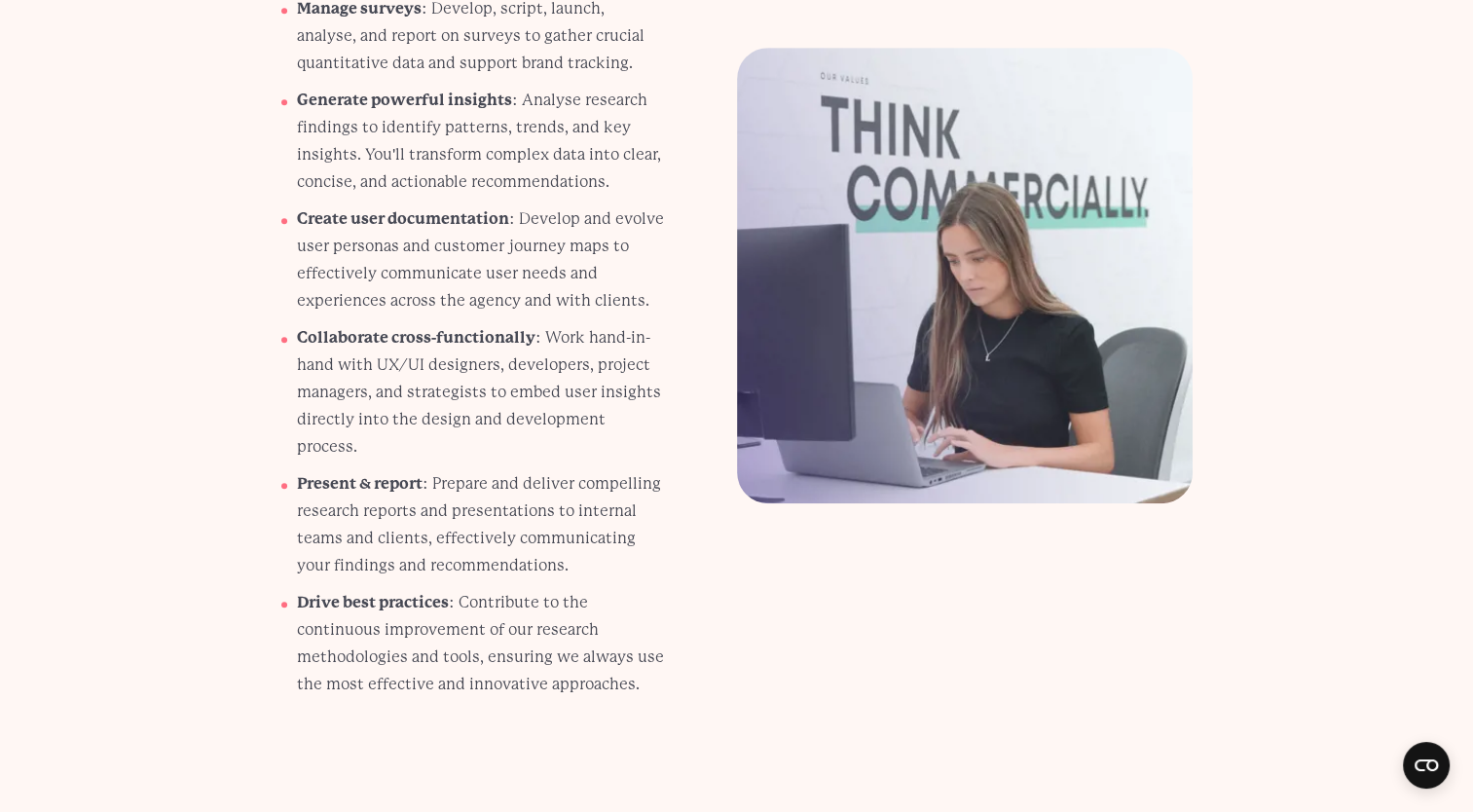 click on "Drive best practices : Contribute to the continuous improvement of our research methodologies and tools, ensuring we always use the most effective and innovative approaches." at bounding box center (480, 644) 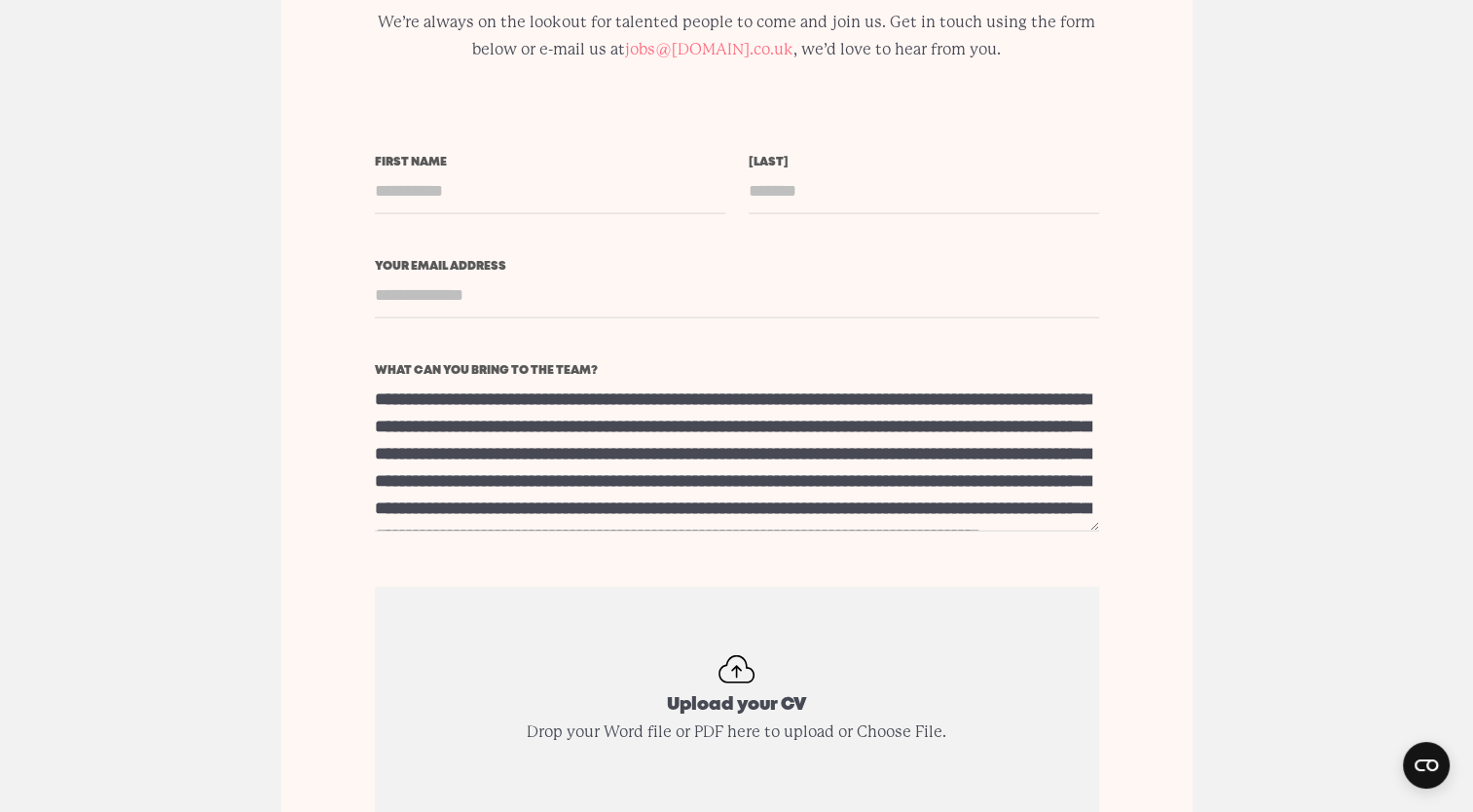 scroll, scrollTop: 4202, scrollLeft: 0, axis: vertical 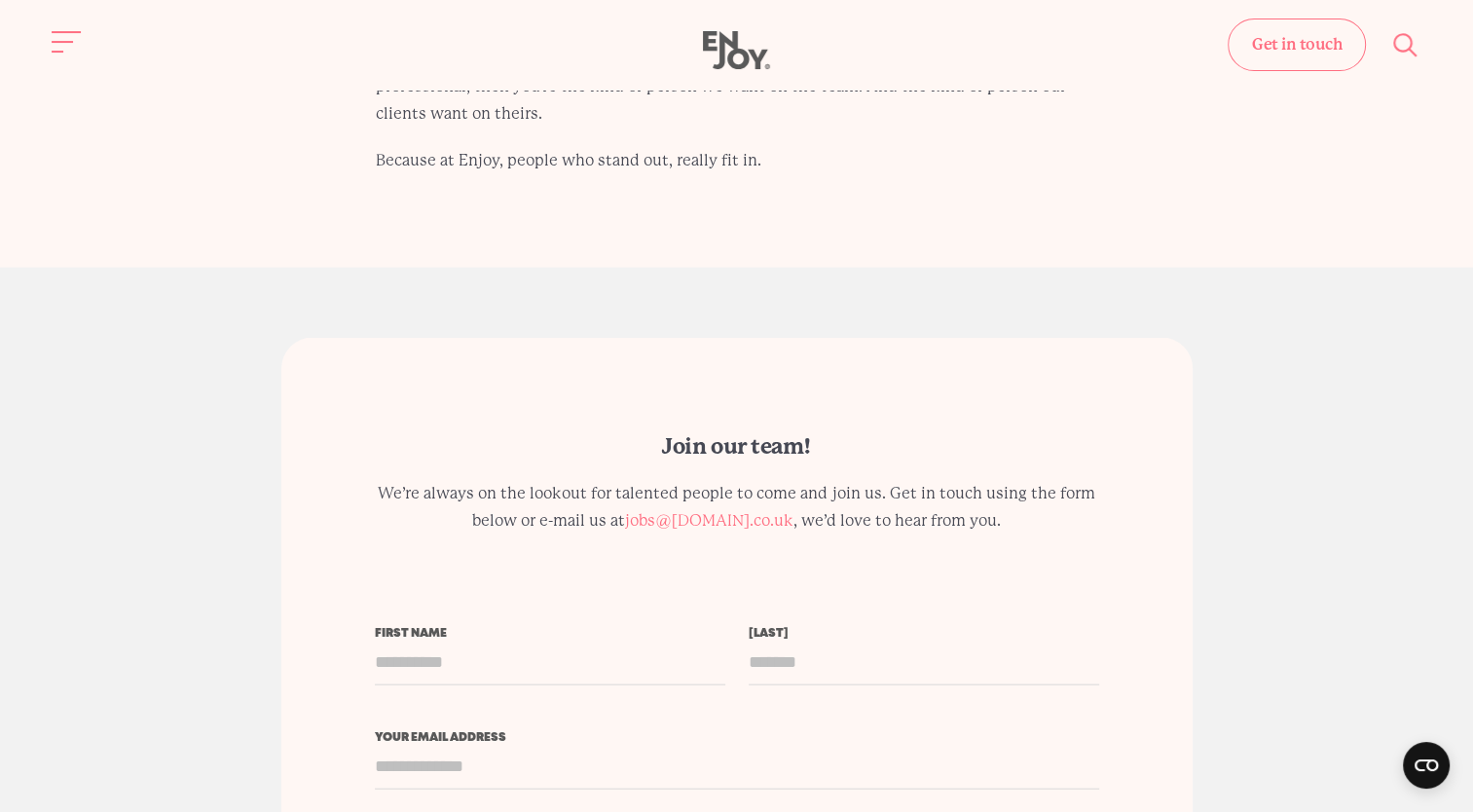 click on "Join our team!
We’re always on the lookout for talented people to come and join us. Get in touch using the form below or e-mail us at  jobs@enjoy-digital.co.uk , we’d love to hear from you.
First name
Surname" at bounding box center (737, 942) 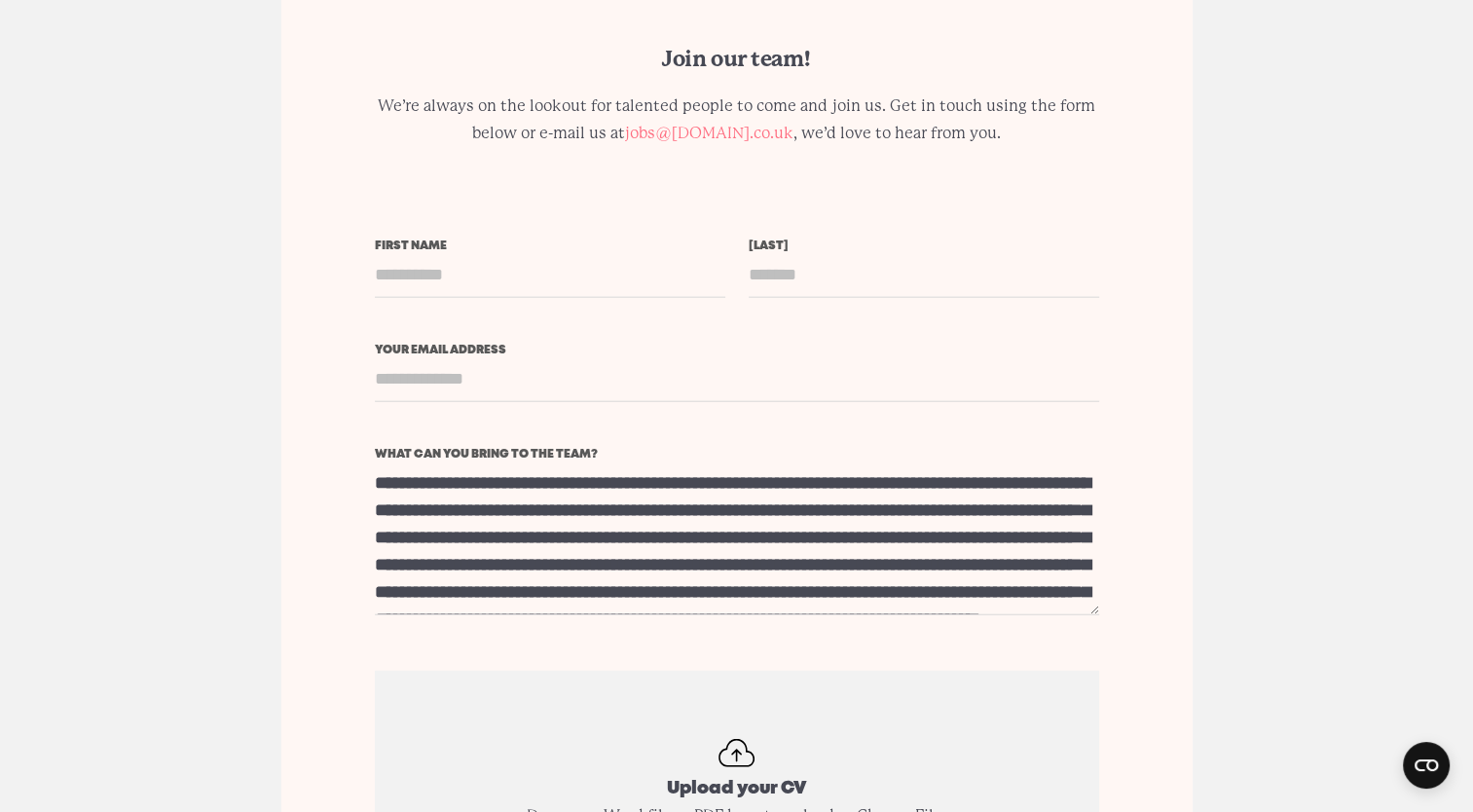 scroll, scrollTop: 4591, scrollLeft: 0, axis: vertical 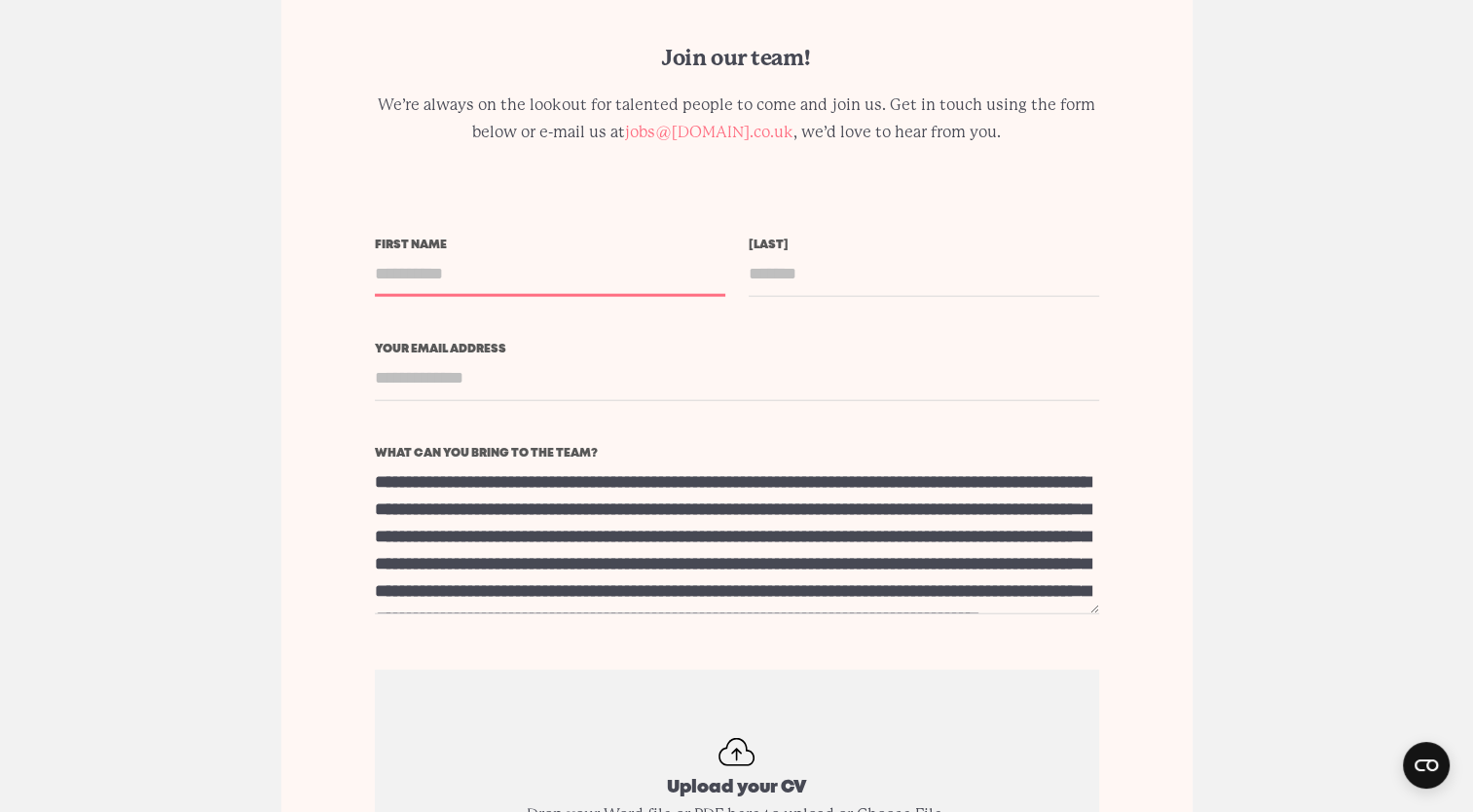 click on "First name" at bounding box center [550, 274] 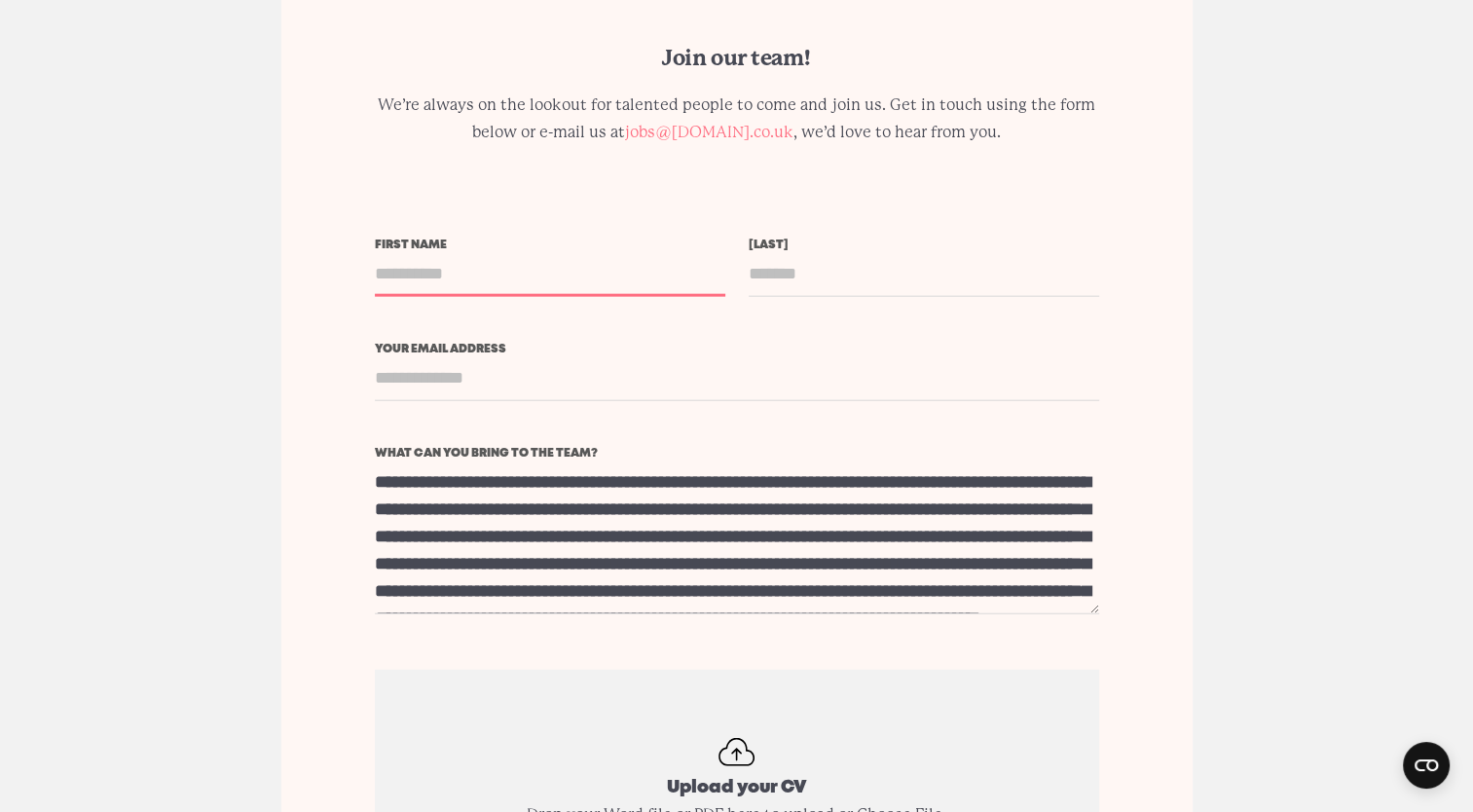 type on "****" 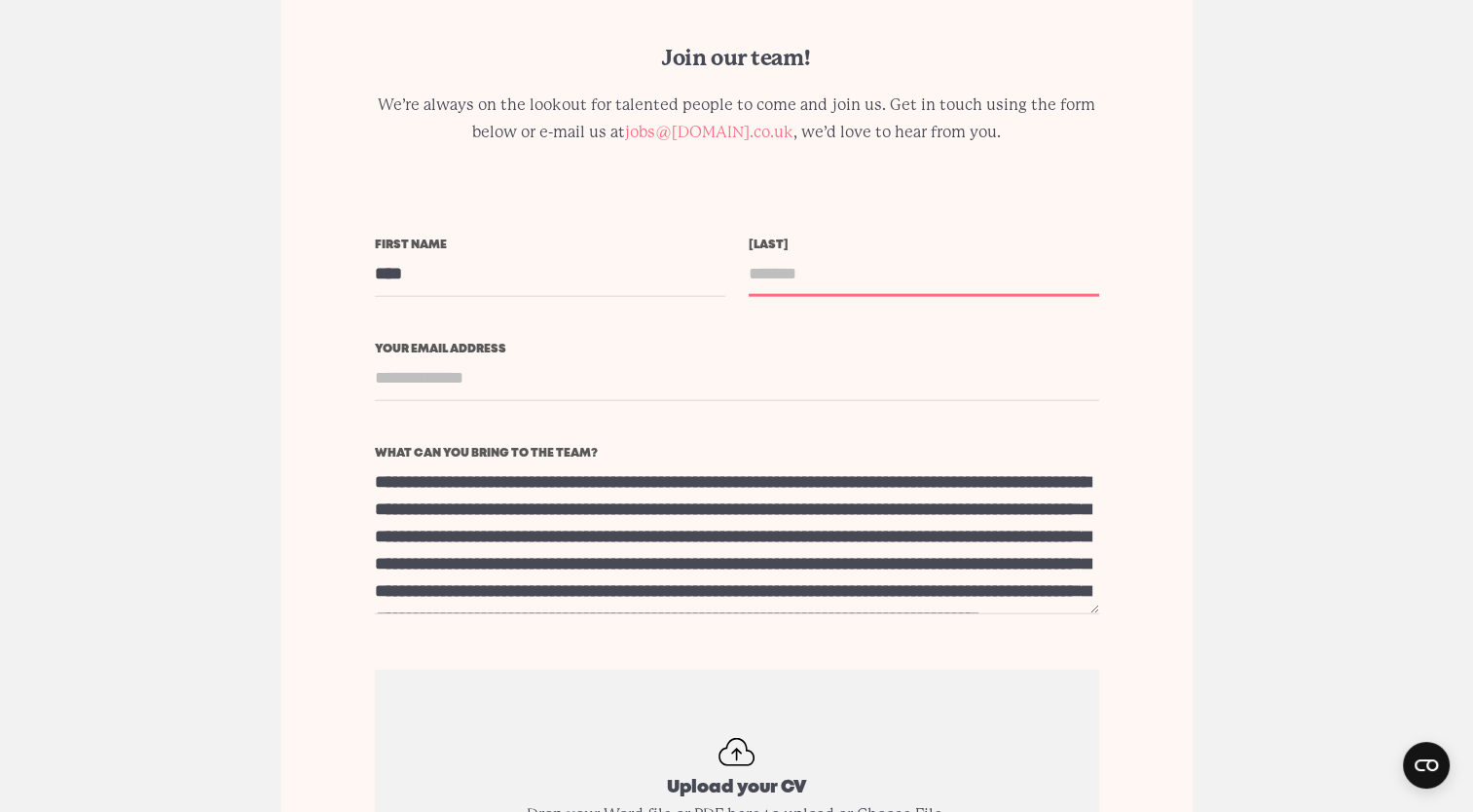 type on "********" 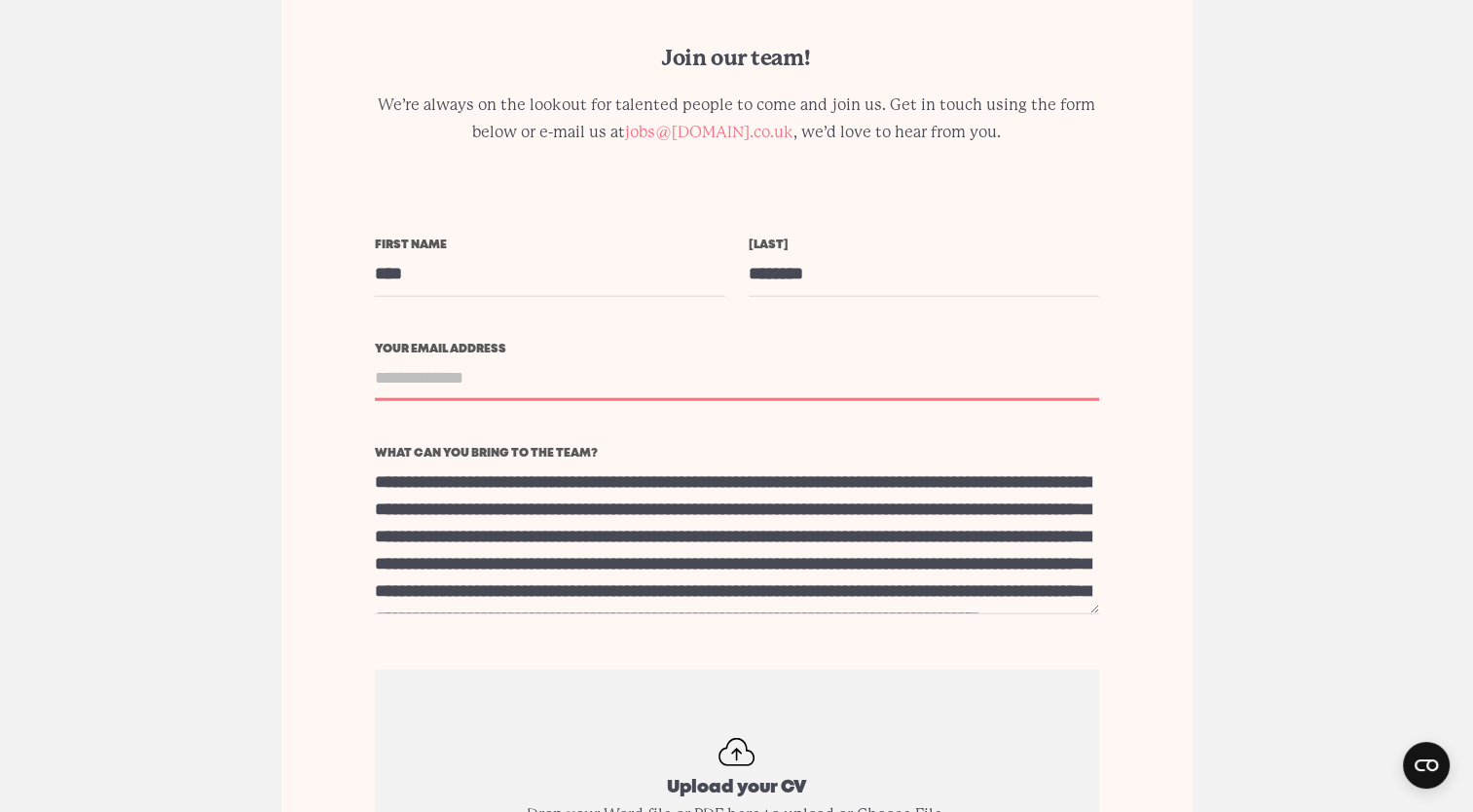 type on "**********" 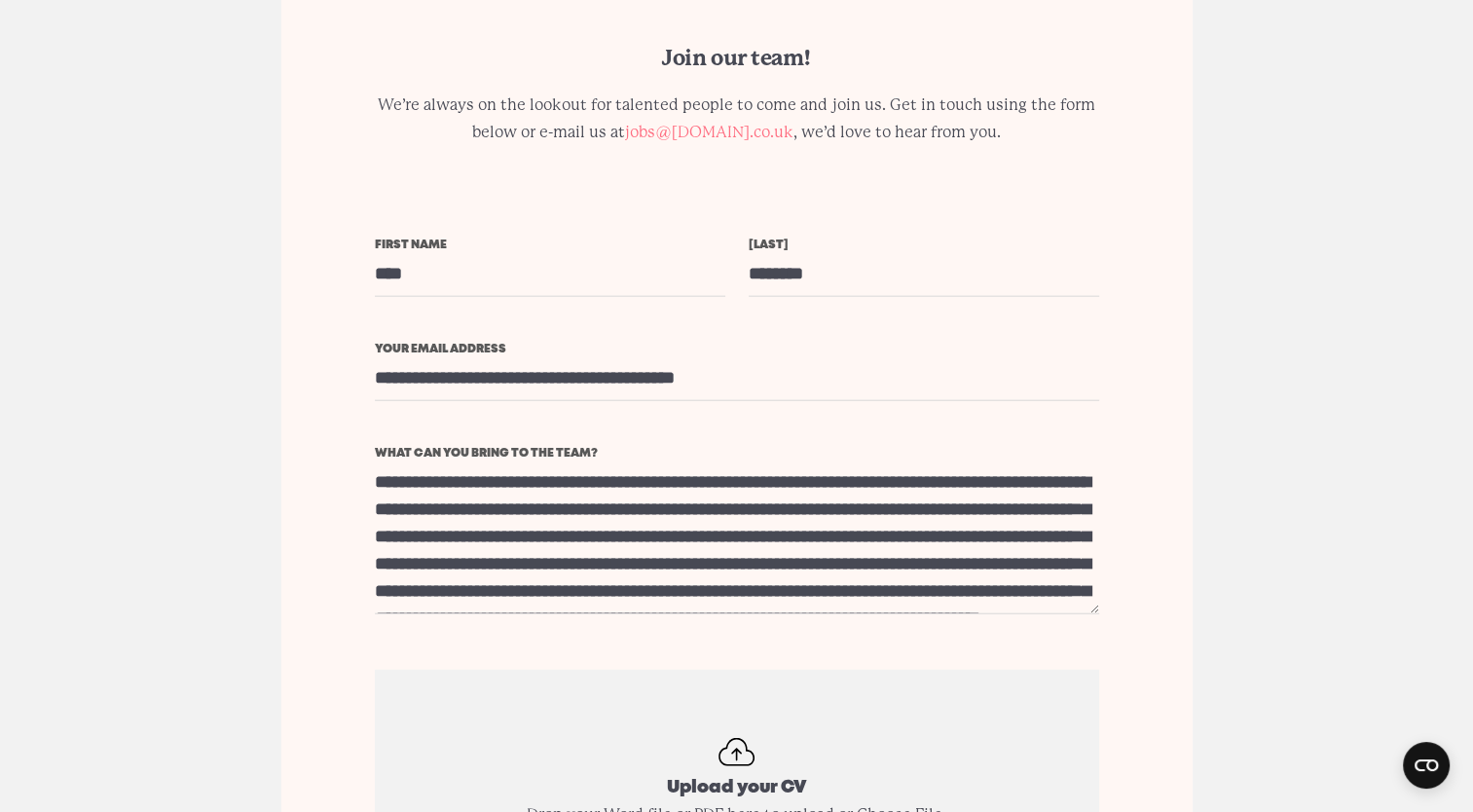 click on "********" at bounding box center [924, 297] 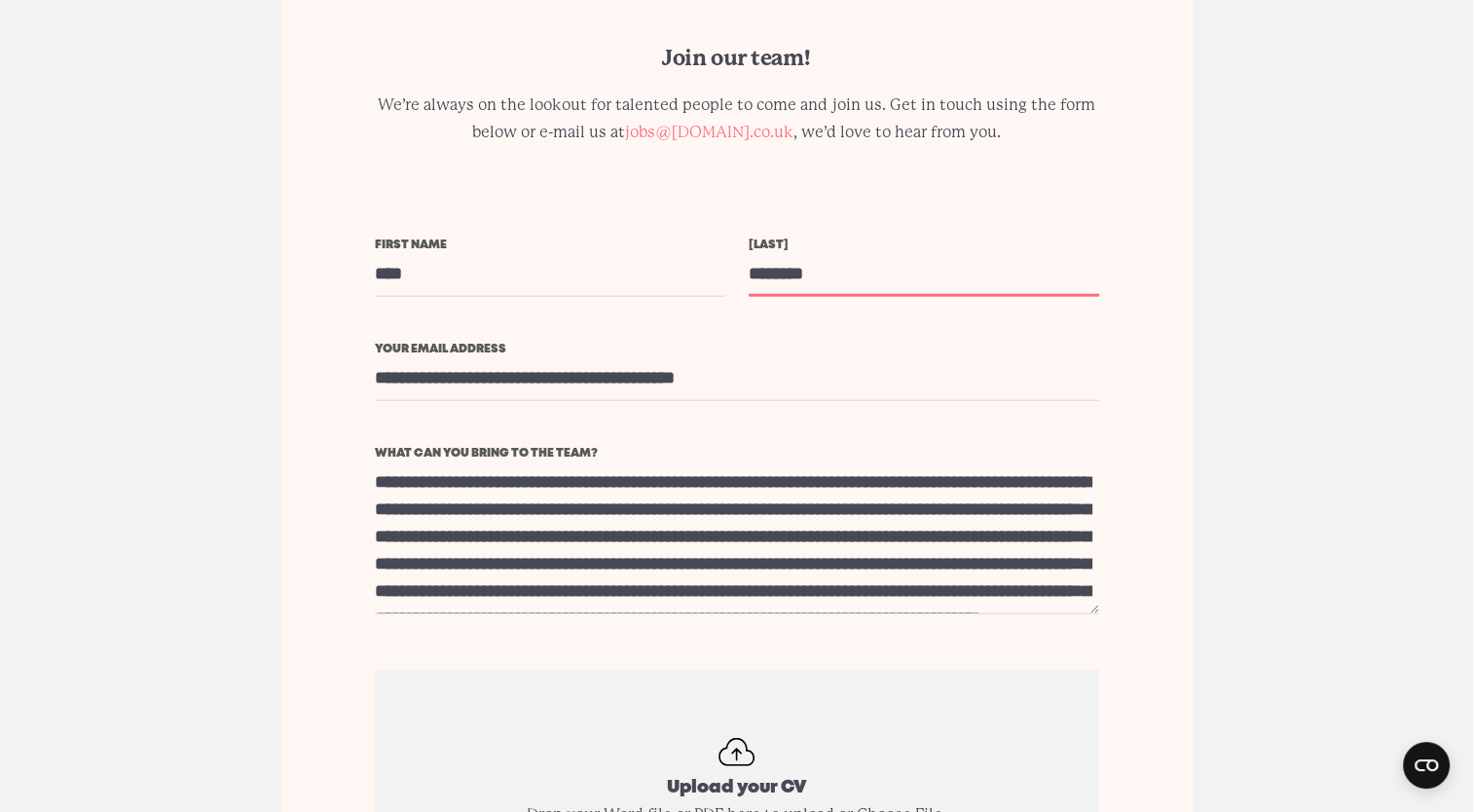 click on "********" at bounding box center [924, 274] 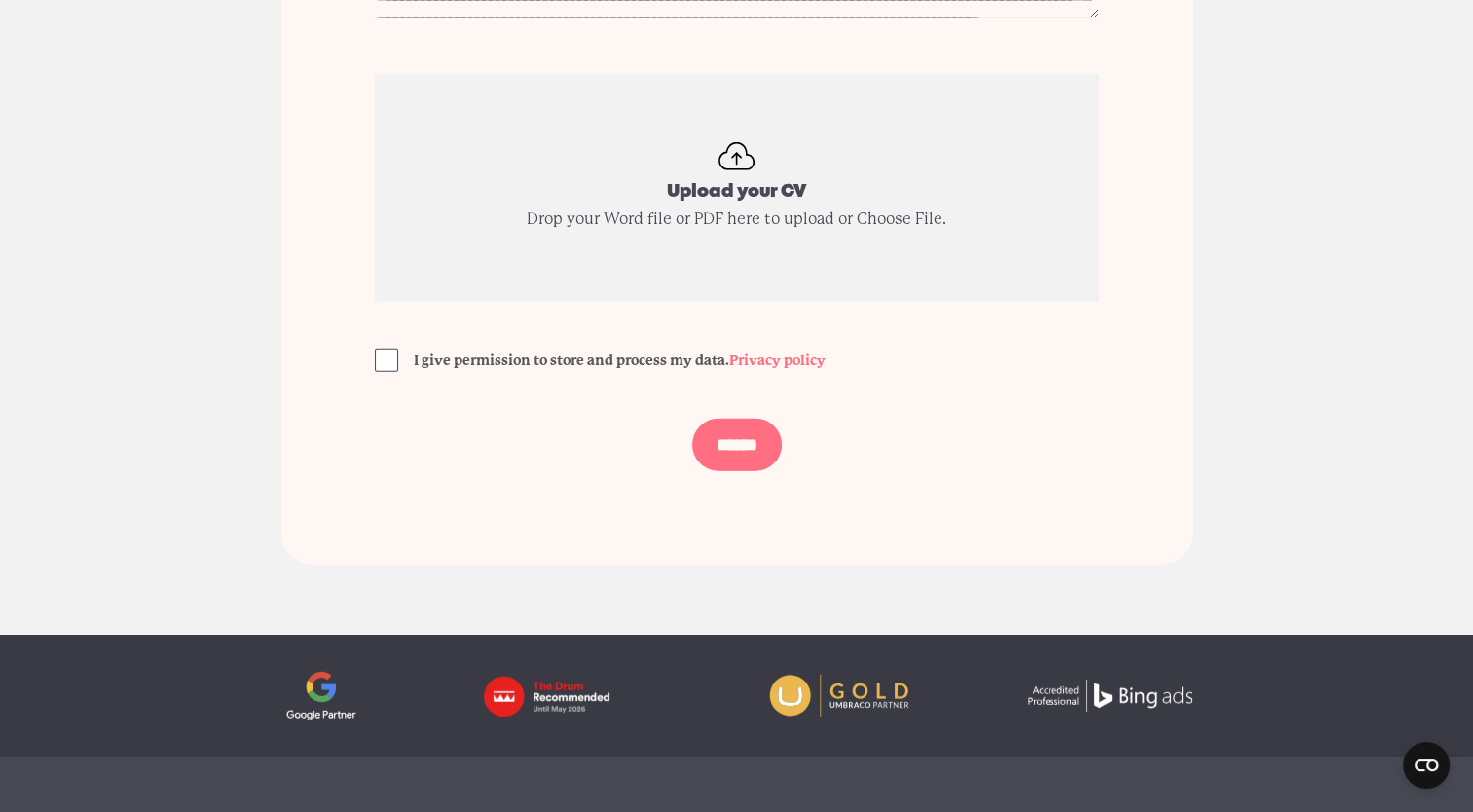 scroll, scrollTop: 5190, scrollLeft: 0, axis: vertical 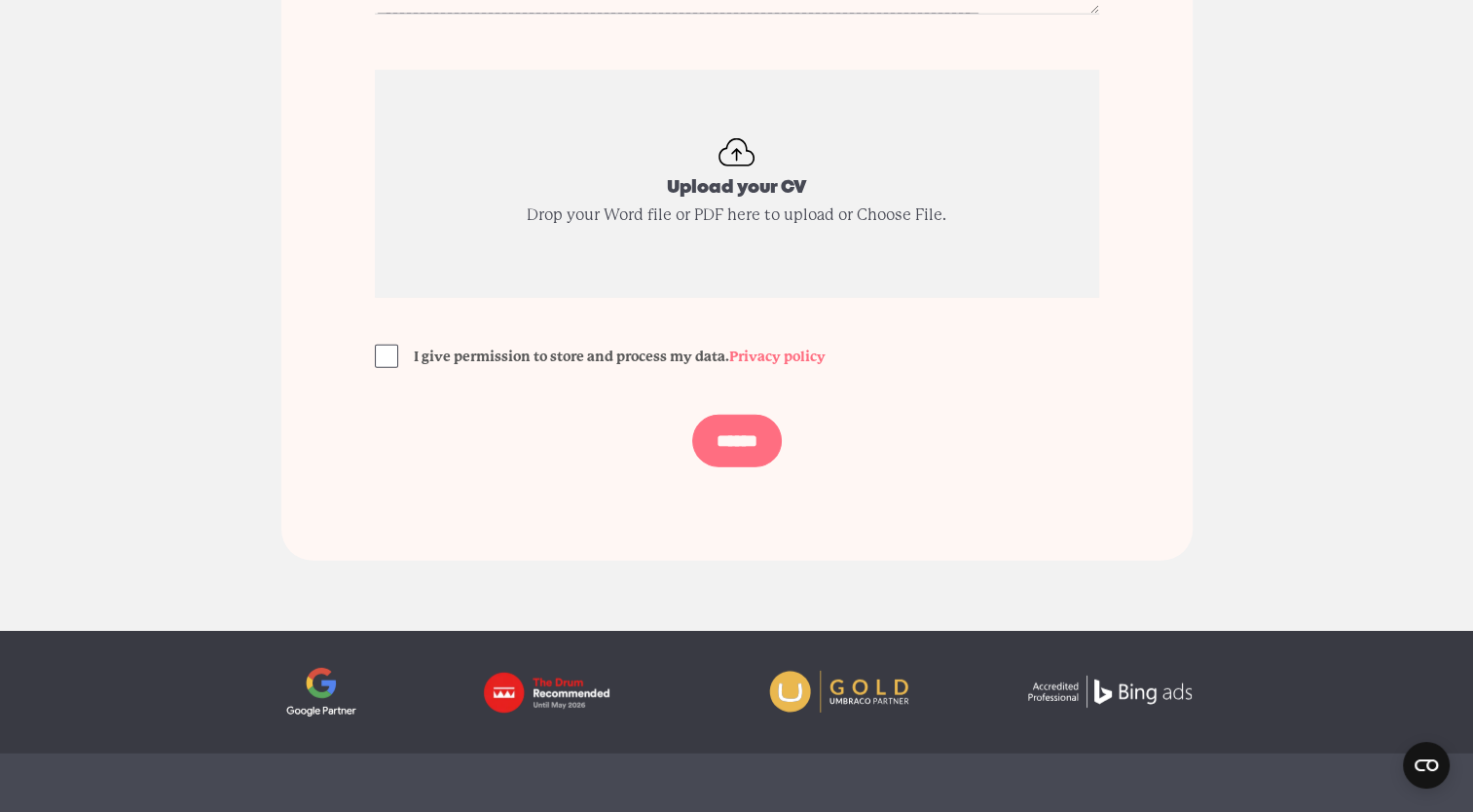 type on "********" 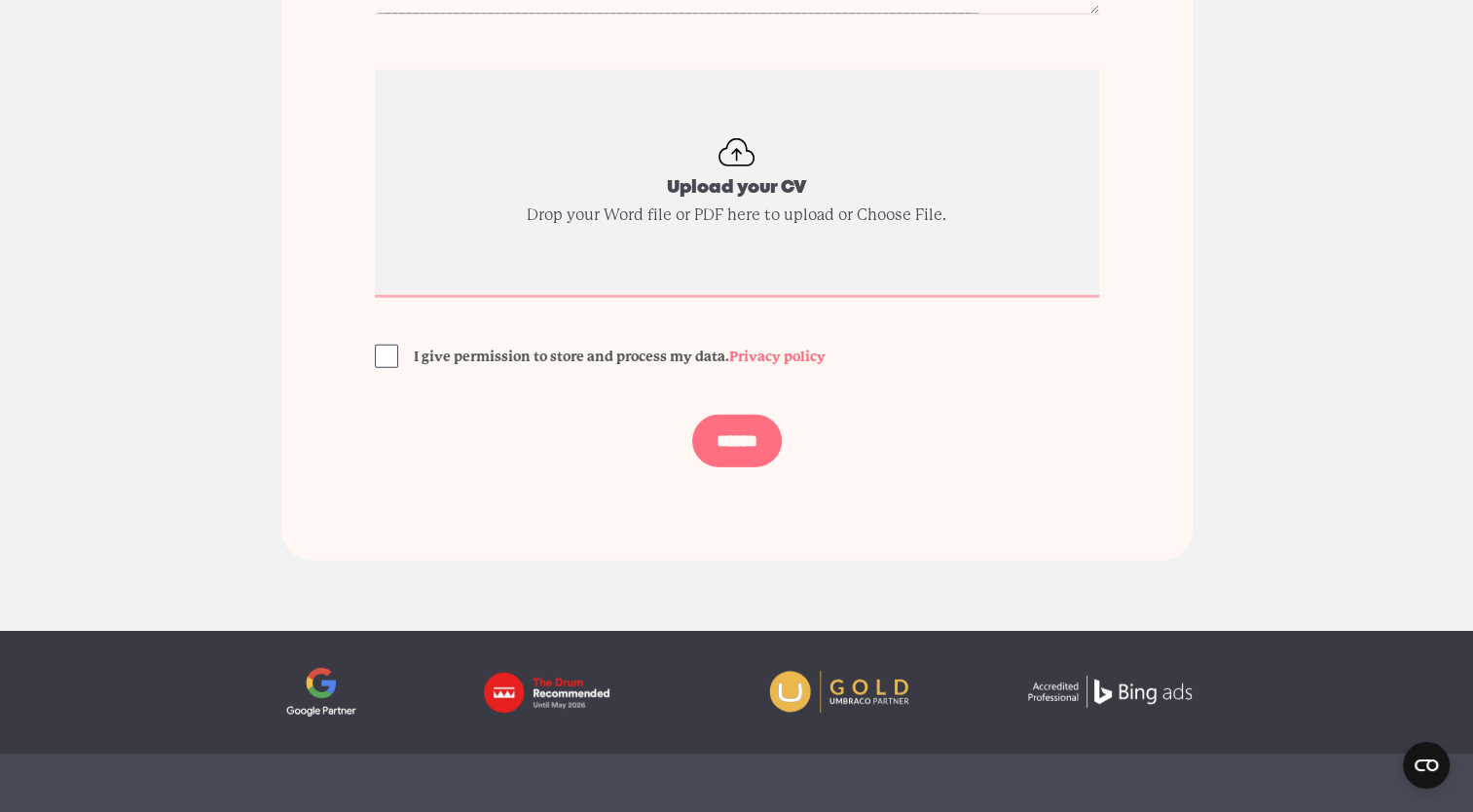 click on "Upload your CV" at bounding box center (737, 184) 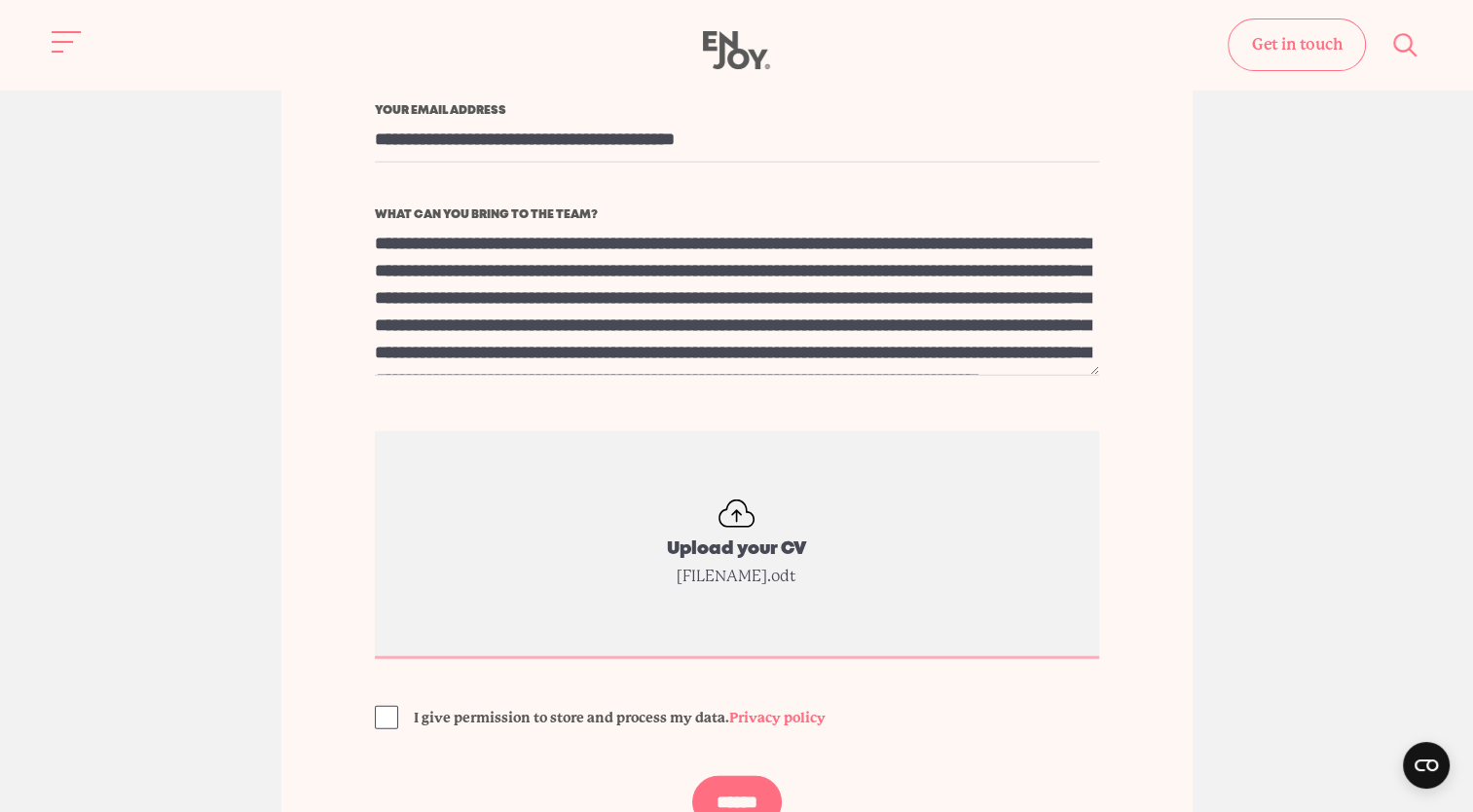 scroll, scrollTop: 4828, scrollLeft: 0, axis: vertical 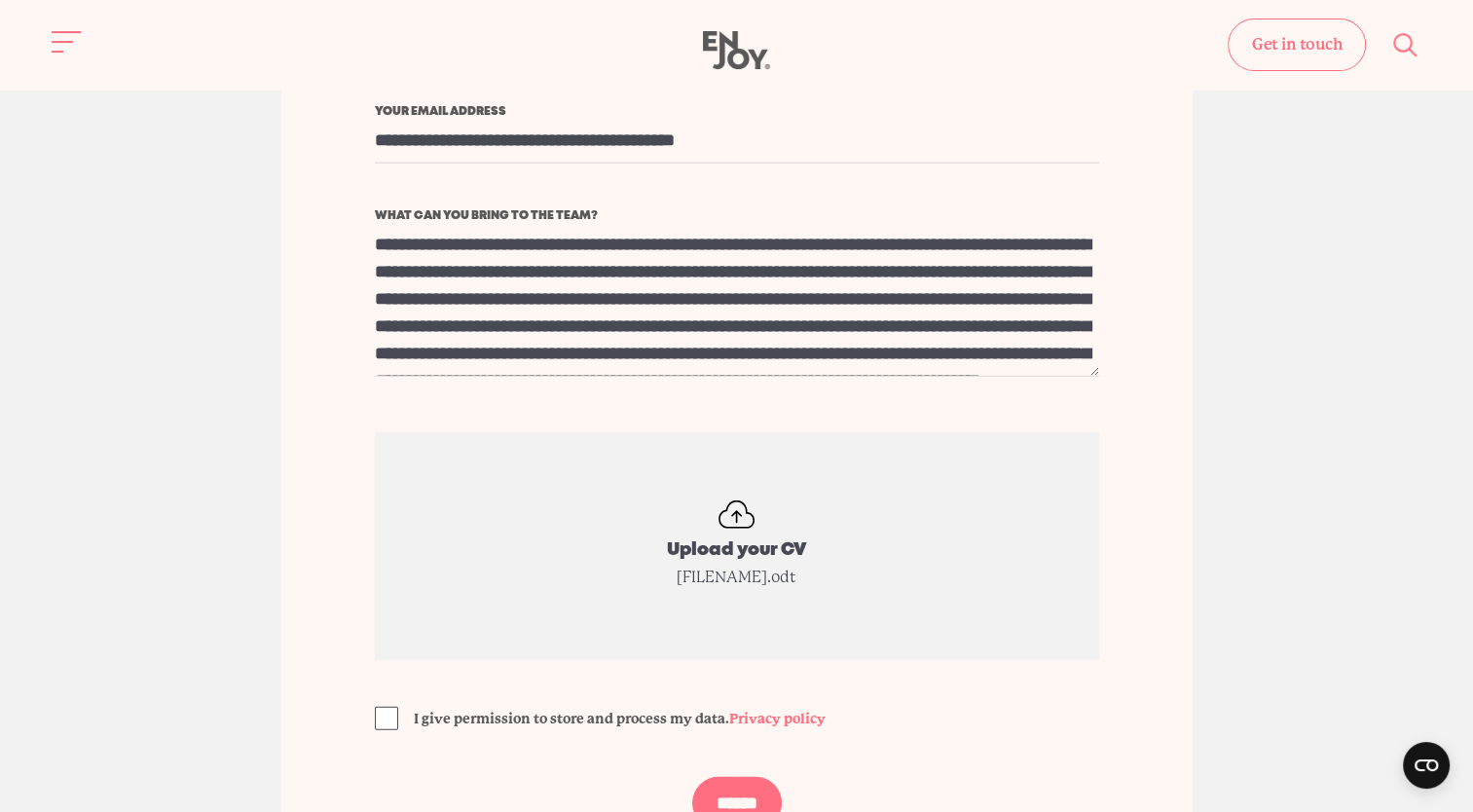 click at bounding box center (387, 719) 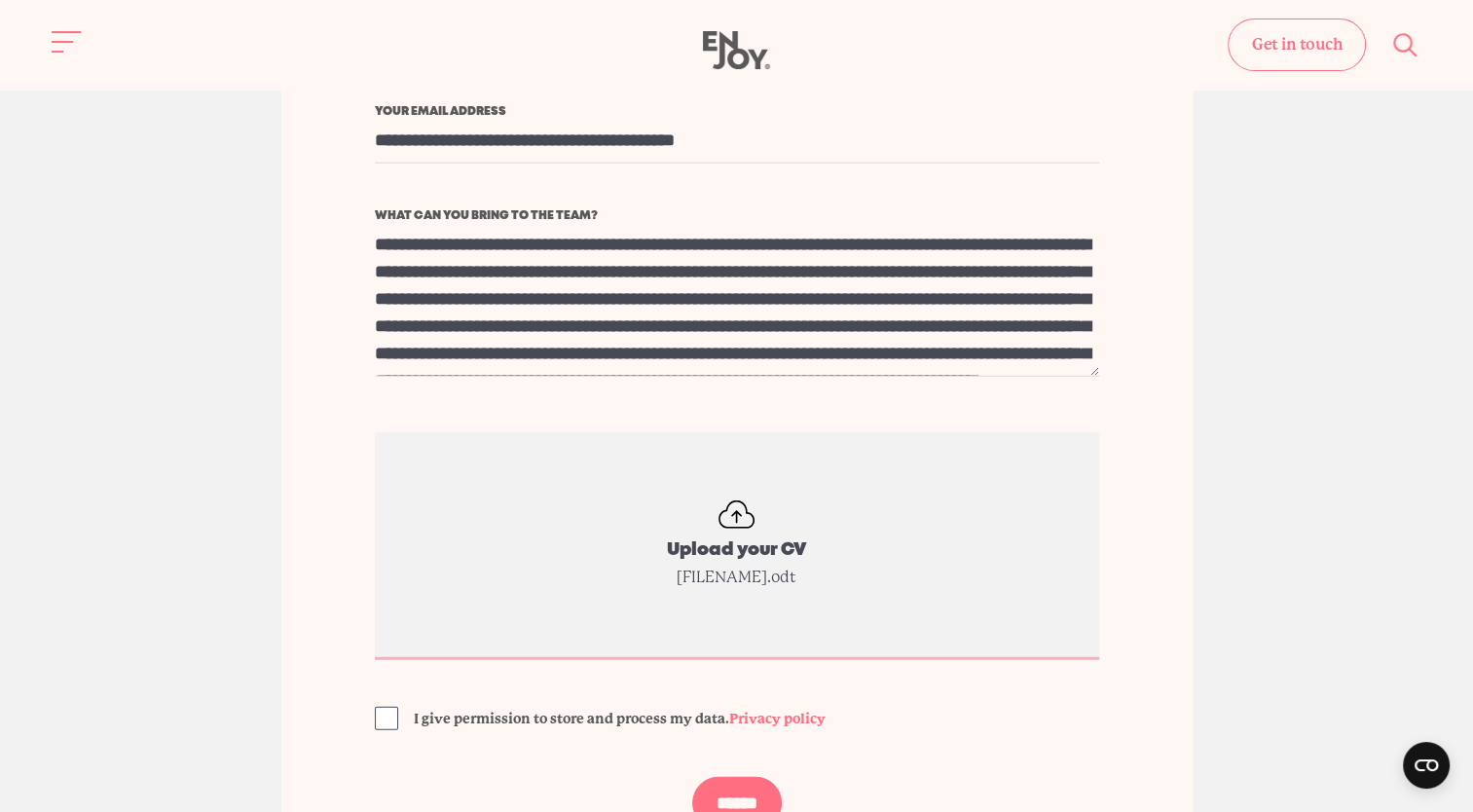click on "Upload your CV" at bounding box center (737, 546) 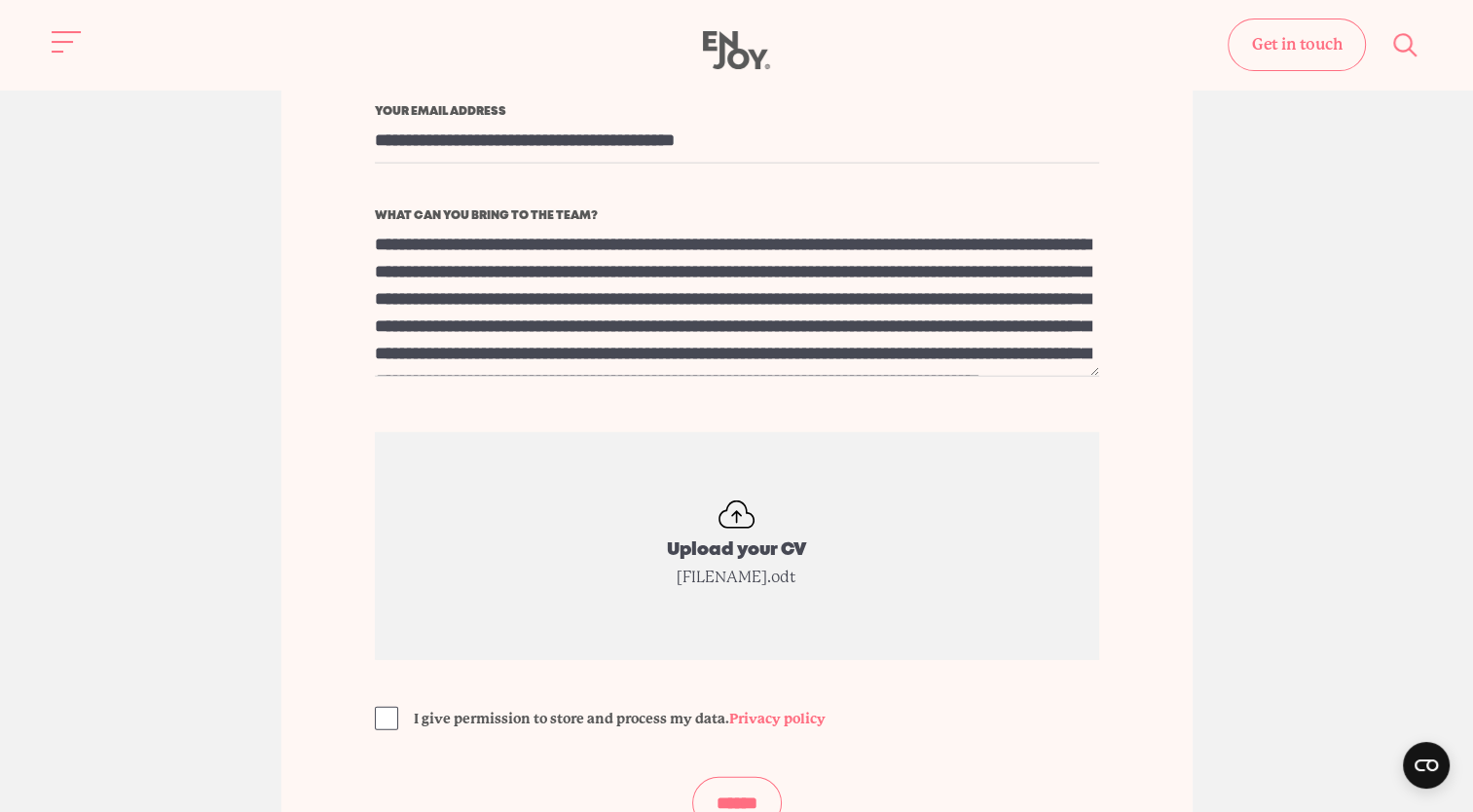 click on "******" at bounding box center [737, 803] 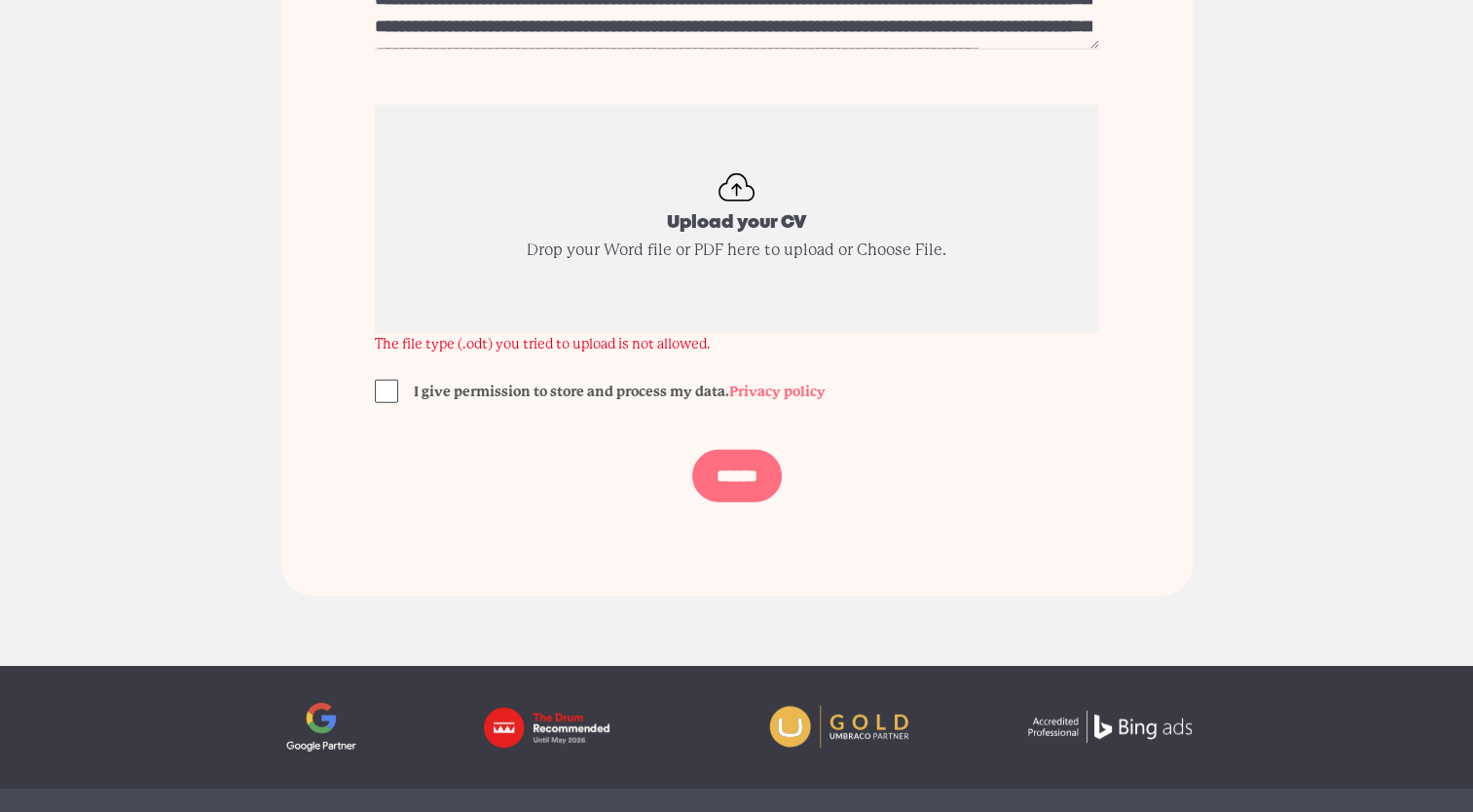 scroll, scrollTop: 5160, scrollLeft: 0, axis: vertical 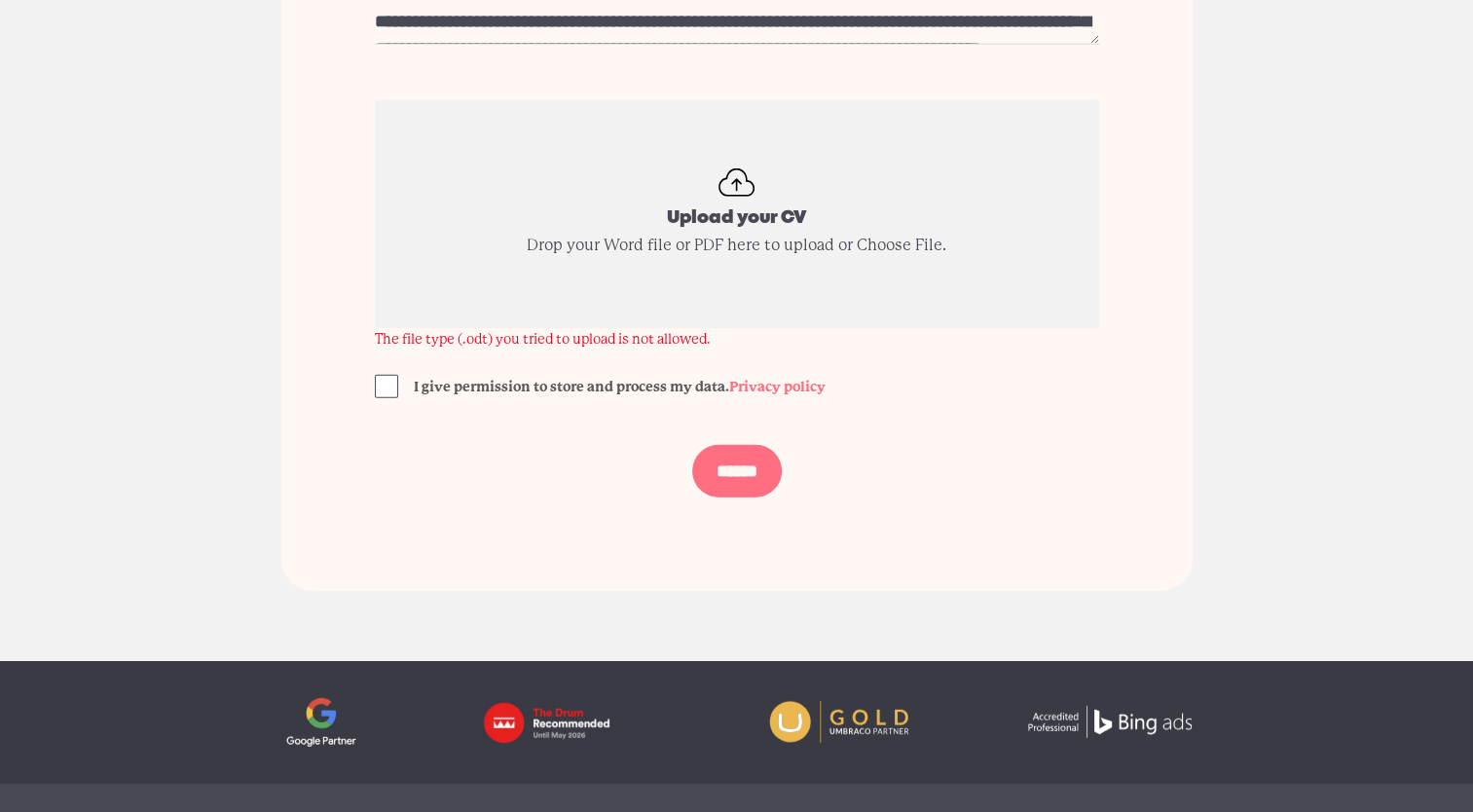 click on "The file type (.odt) you tried to upload is not allowed." at bounding box center (737, 339) 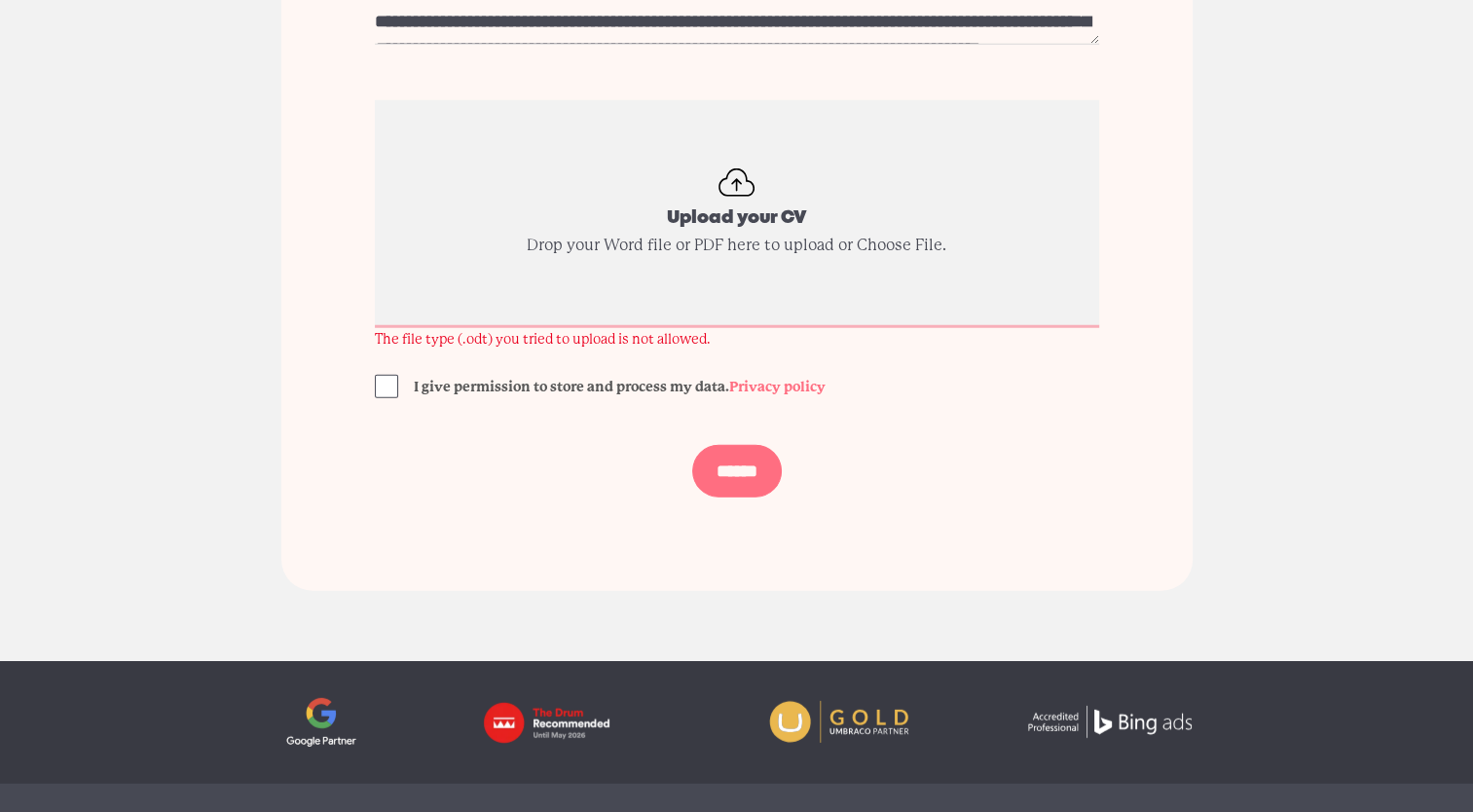 click on "Upload your CV" at bounding box center (737, 214) 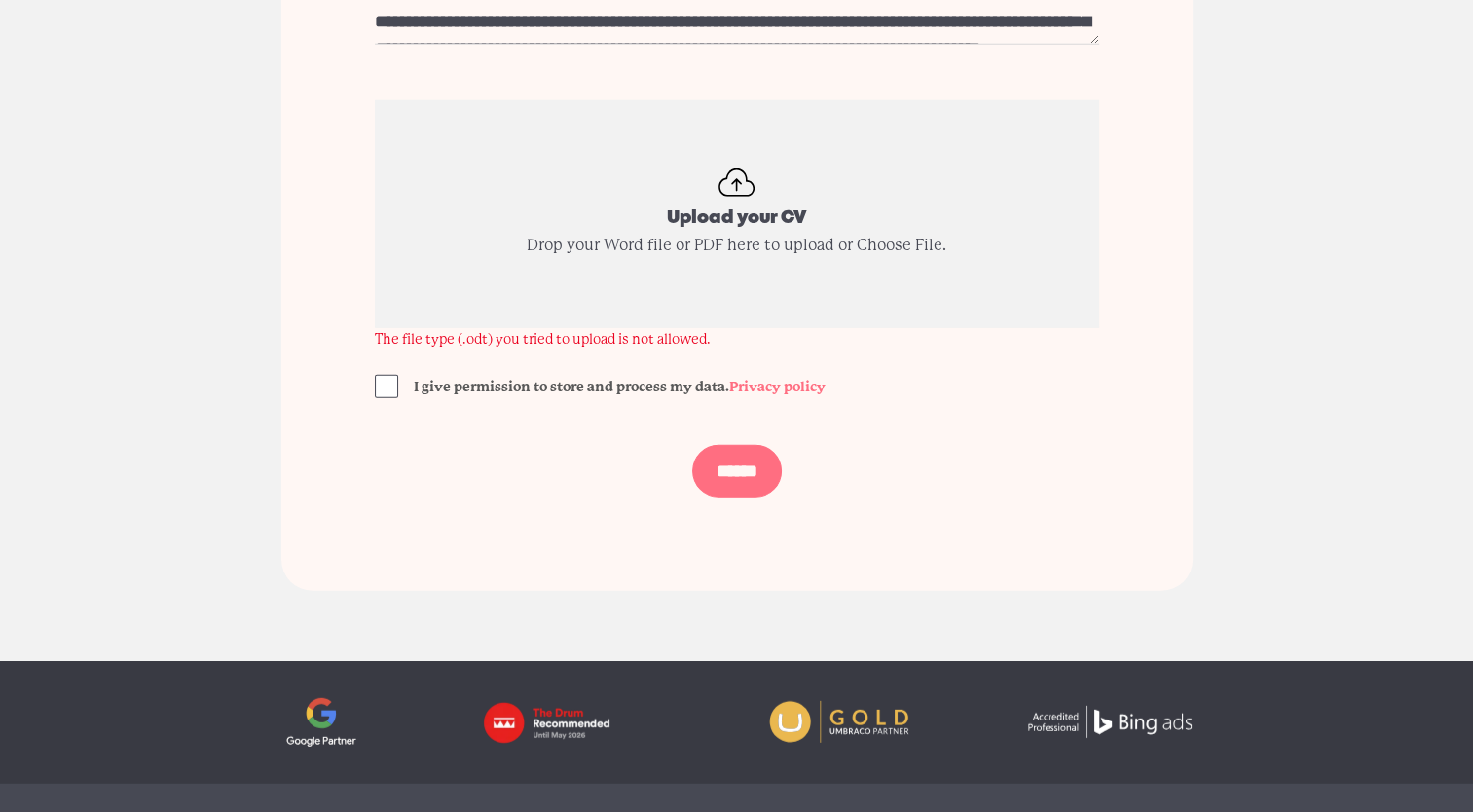 scroll, scrollTop: 0, scrollLeft: 0, axis: both 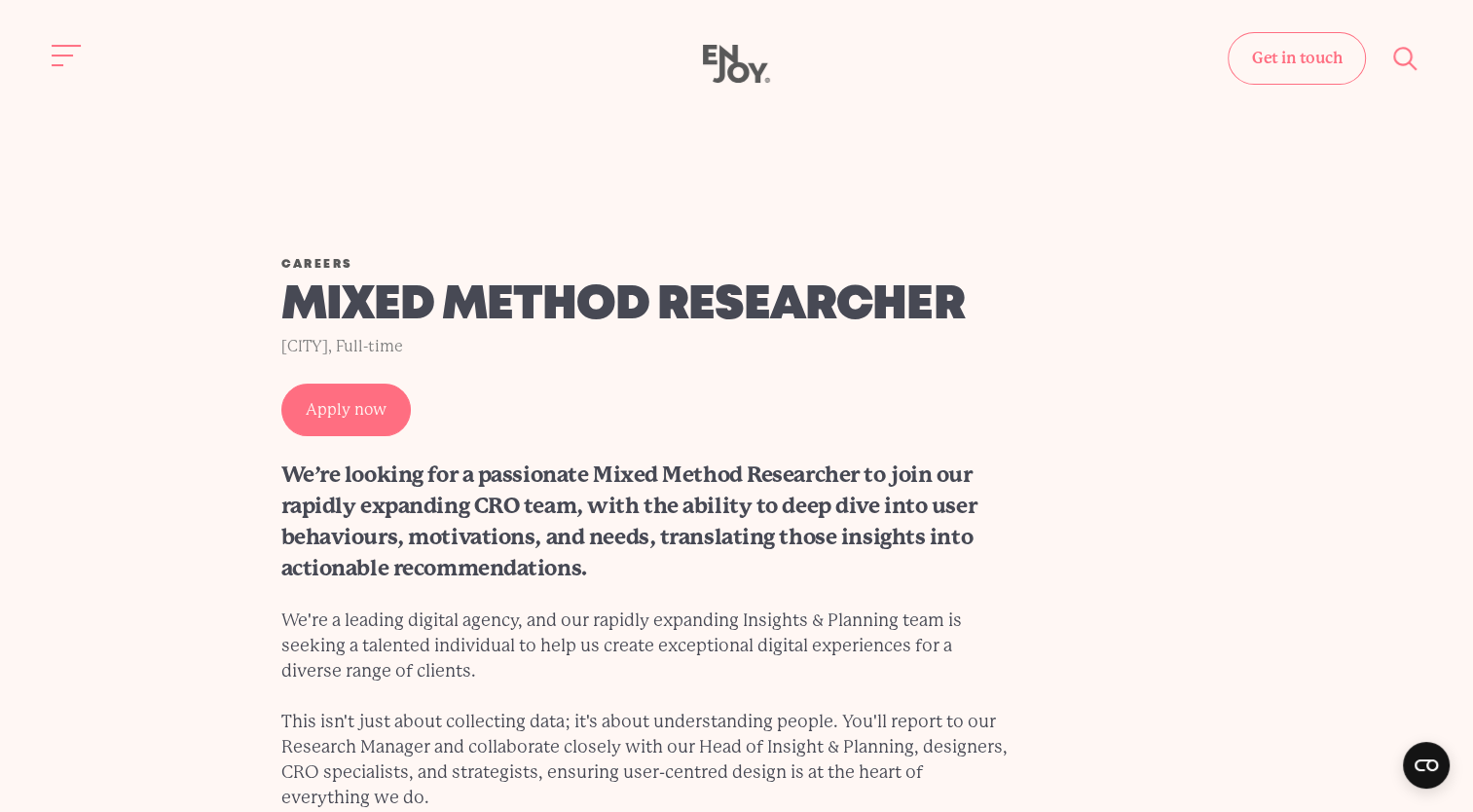 click on "Careers
Mixed Method Researcher
Leeds, Full-time
Apply now
We’re looking for a passionate Mixed Method Researcher to join our rapidly expanding CRO team, with the ability to deep dive into user behaviours, motivations, and needs, translating those insights into actionable recommendations.
We're a leading digital agency, and our rapidly expanding Insights & Planning team is seeking a talented individual to help us create exceptional digital experiences for a diverse range of clients." at bounding box center [737, 547] 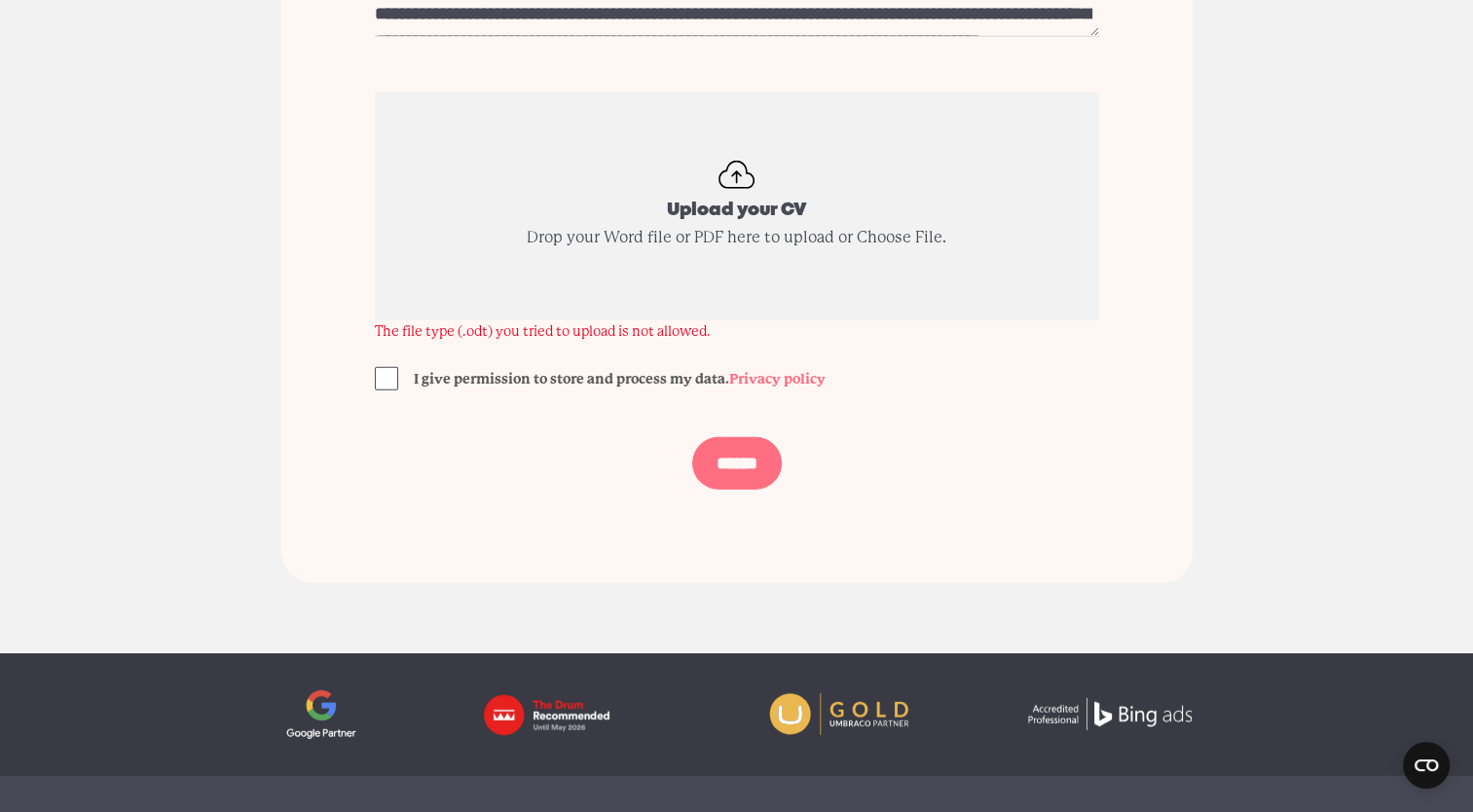 scroll, scrollTop: 5028, scrollLeft: 0, axis: vertical 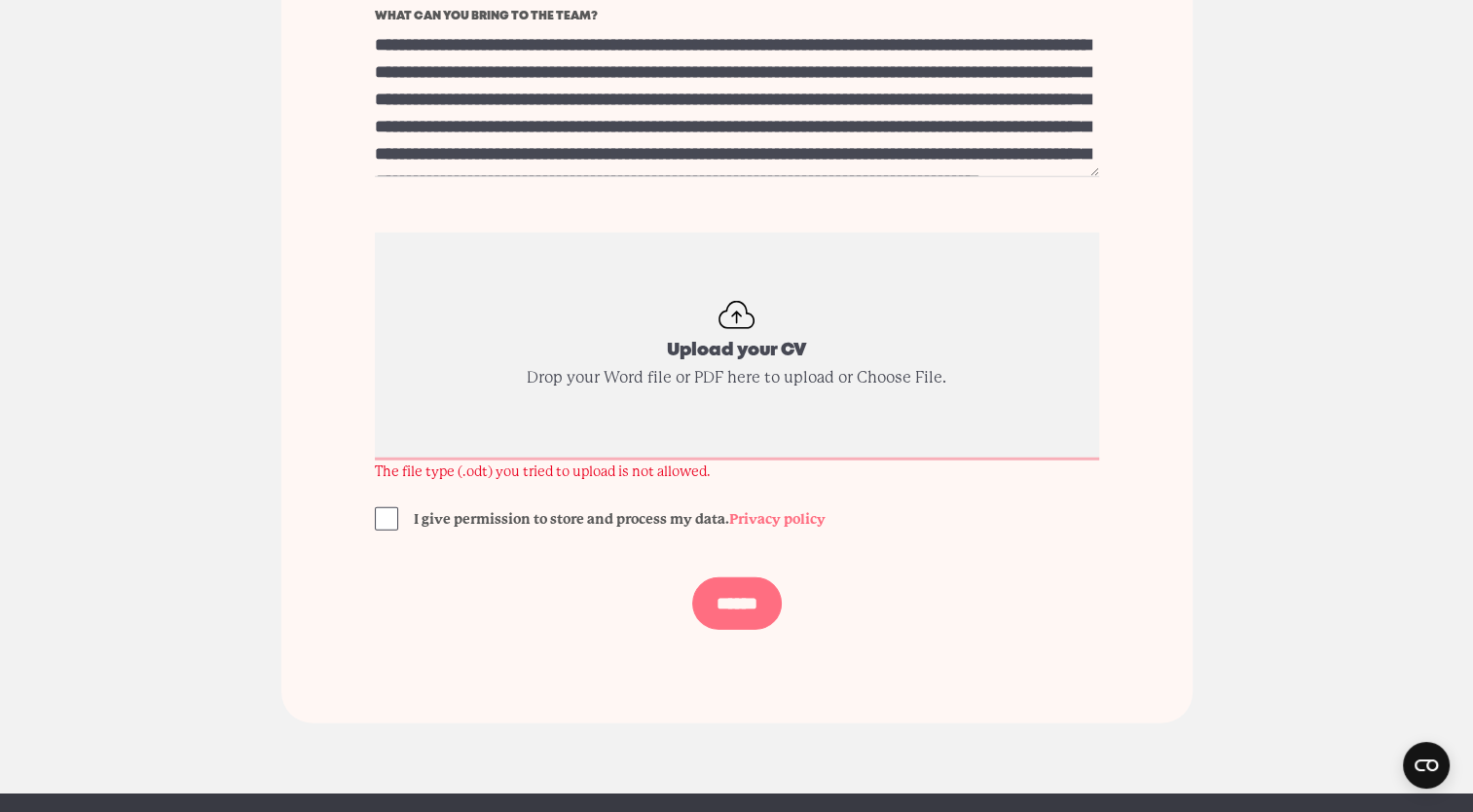 click on "Upload your CV" at bounding box center (737, 347) 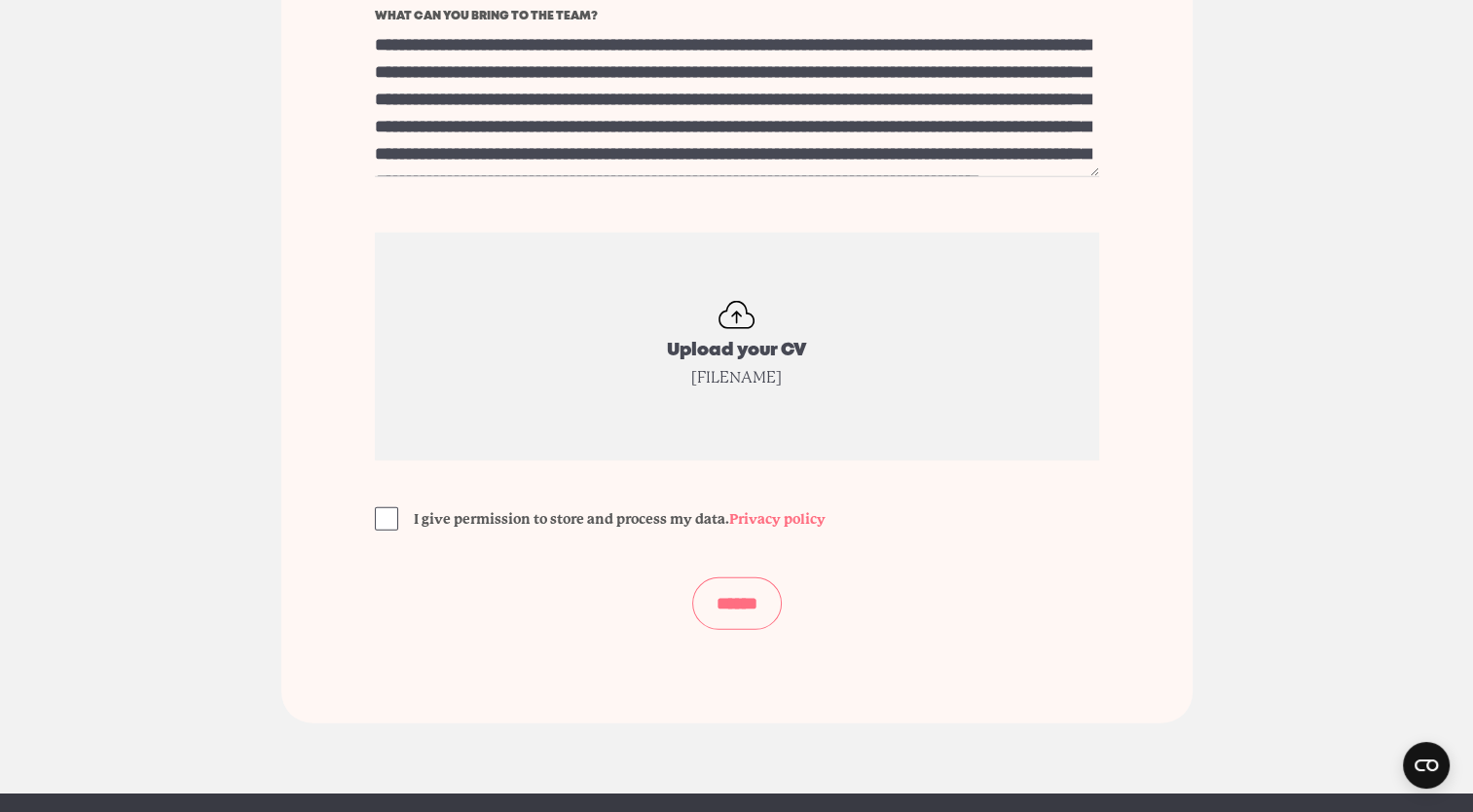 click on "******" at bounding box center (737, 604) 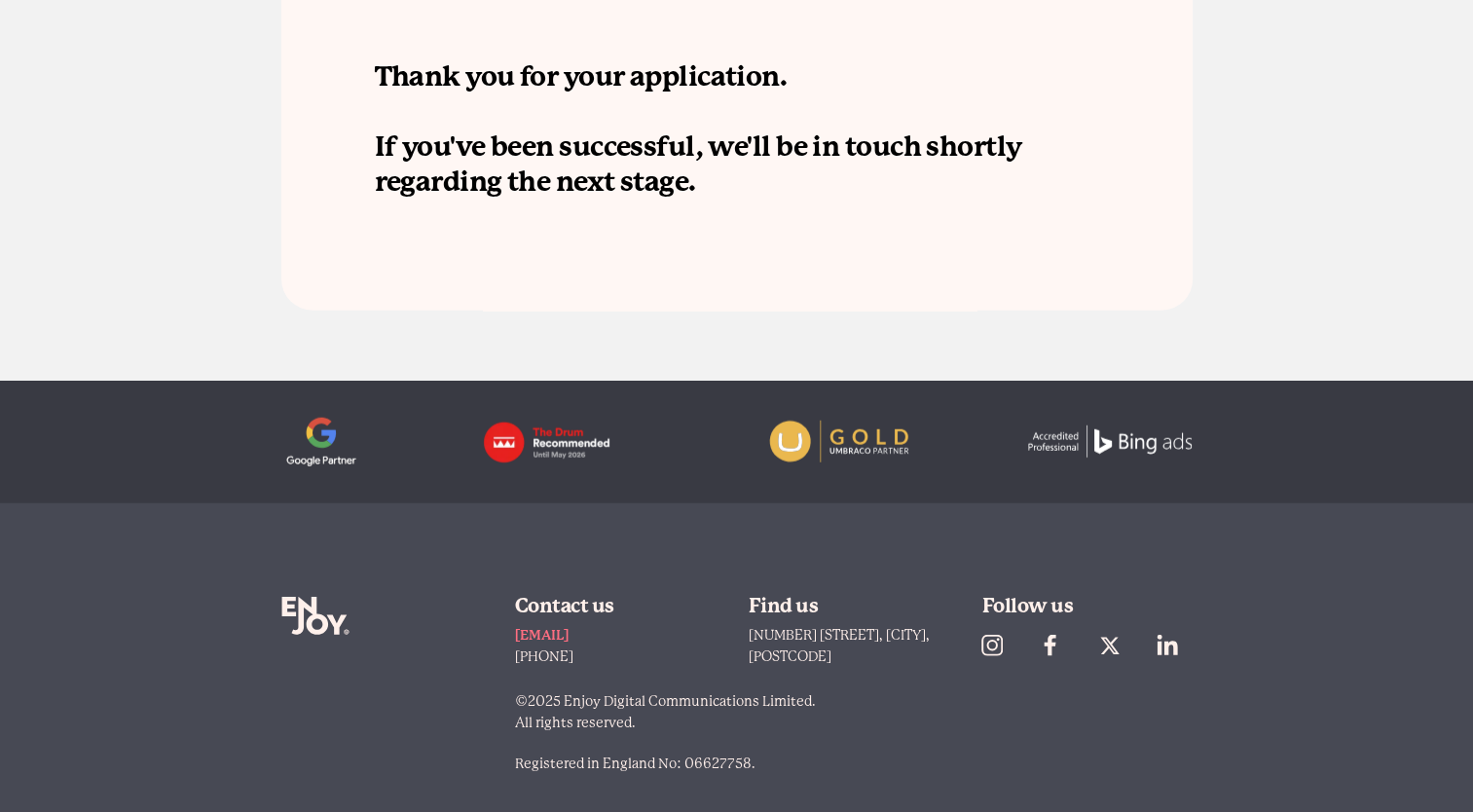scroll, scrollTop: 4229, scrollLeft: 0, axis: vertical 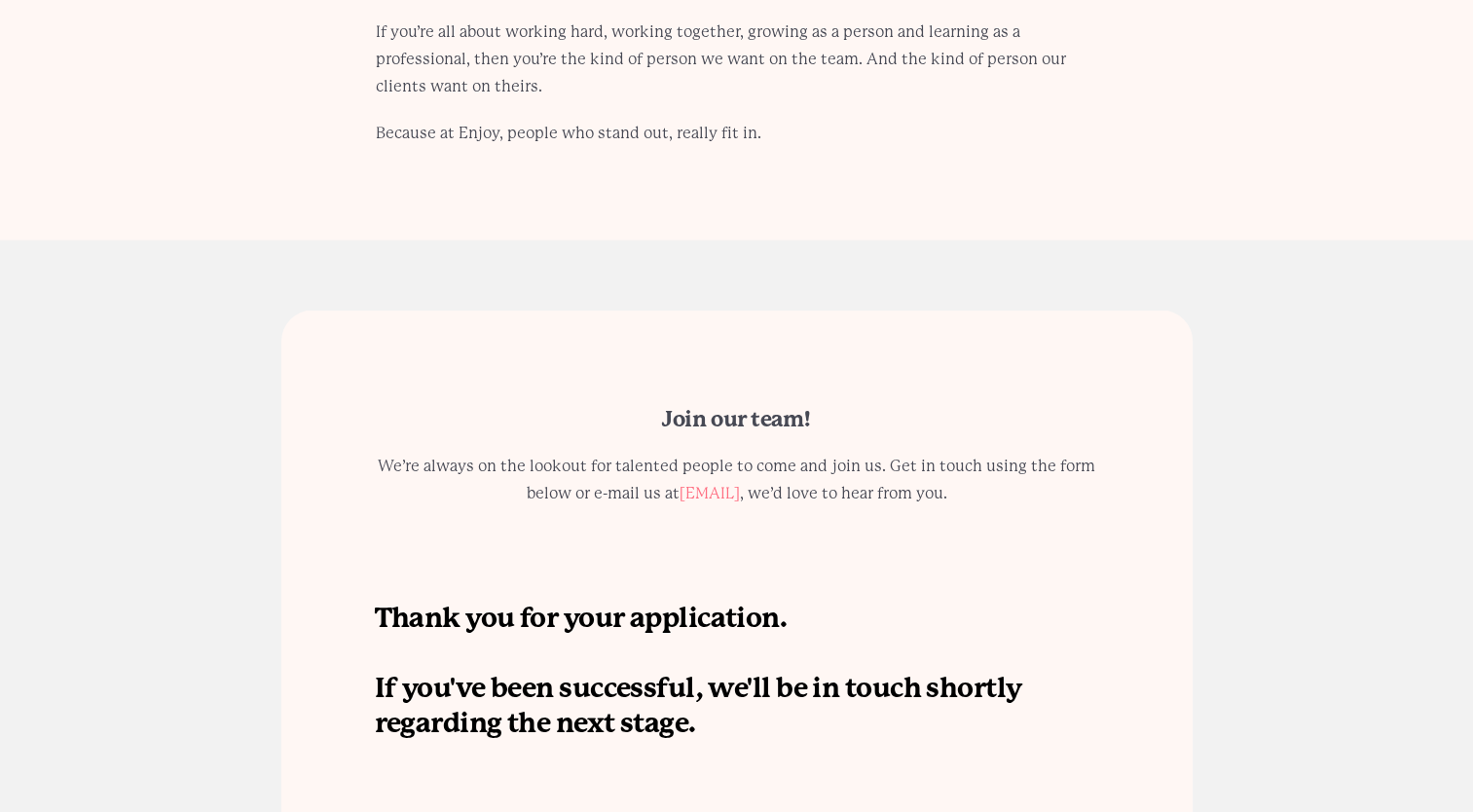 click on "Join our team!
We’re always on the lookout for talented people to come and join us. Get in touch using the form below or e-mail us at  [EMAIL] , we’d love to hear from you.
Thank you for your application. If you've been successful, we'll be in touch shortly regarding the next stage." at bounding box center [736, 580] 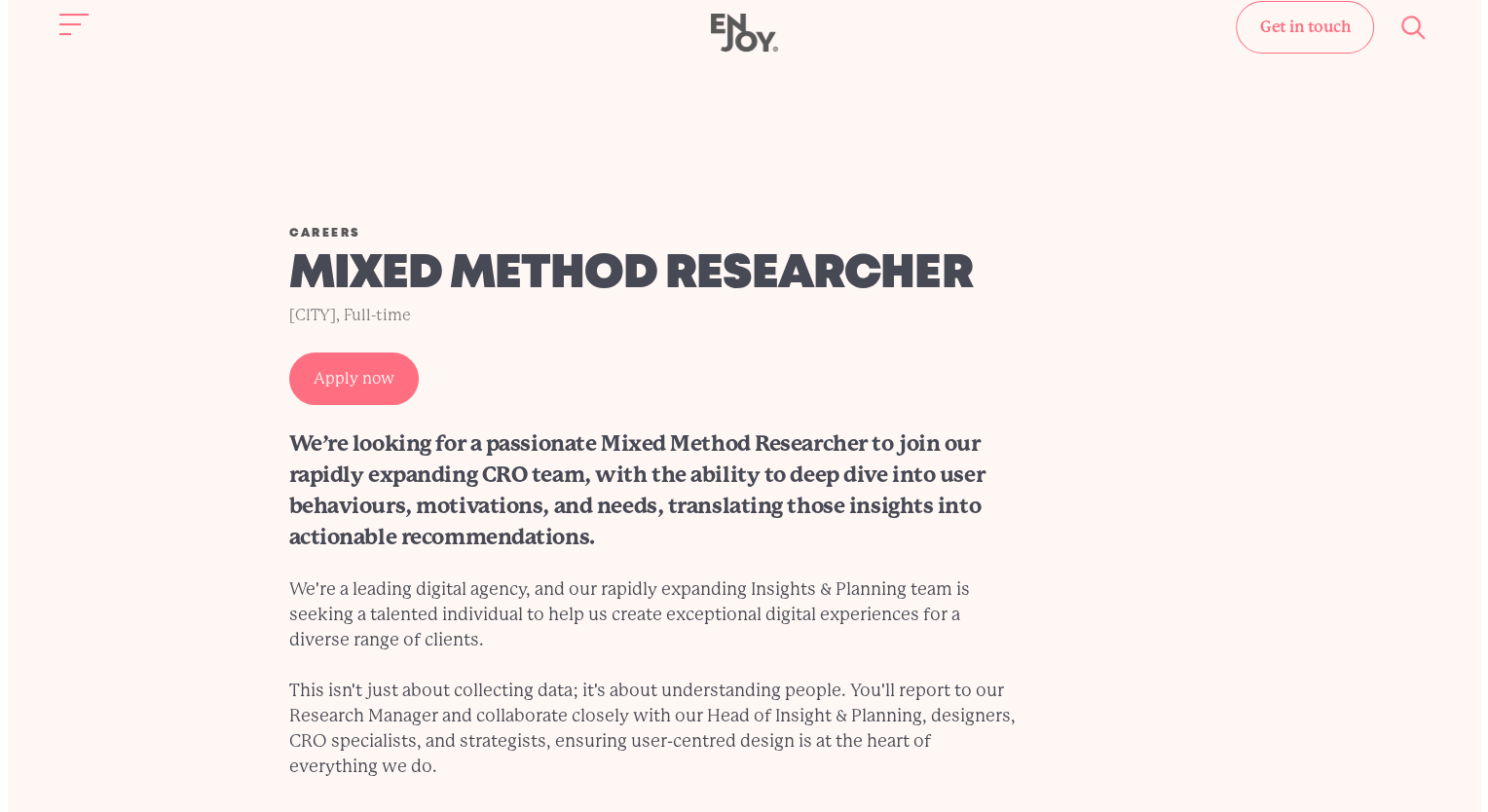 scroll, scrollTop: 0, scrollLeft: 0, axis: both 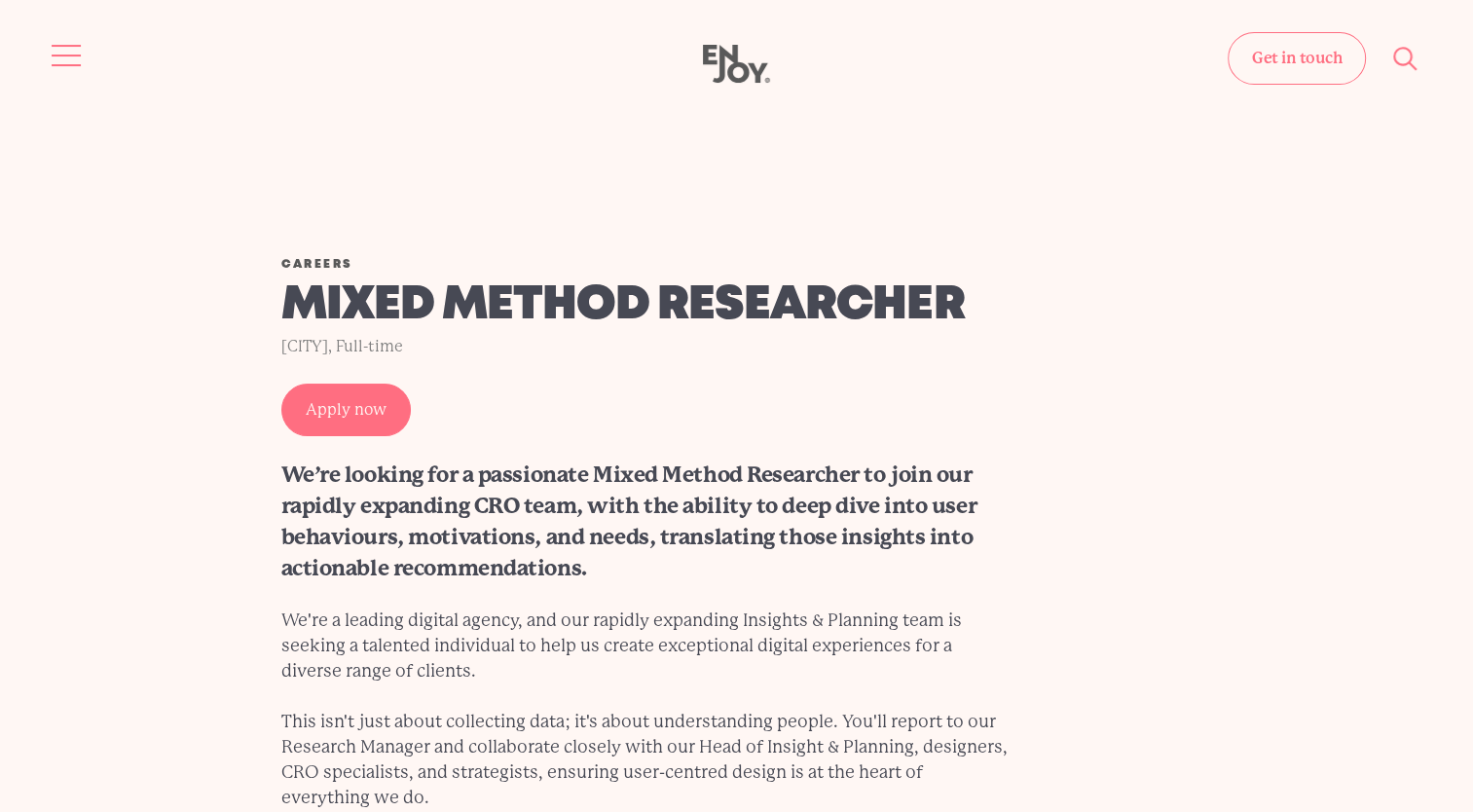 click at bounding box center (67, 55) 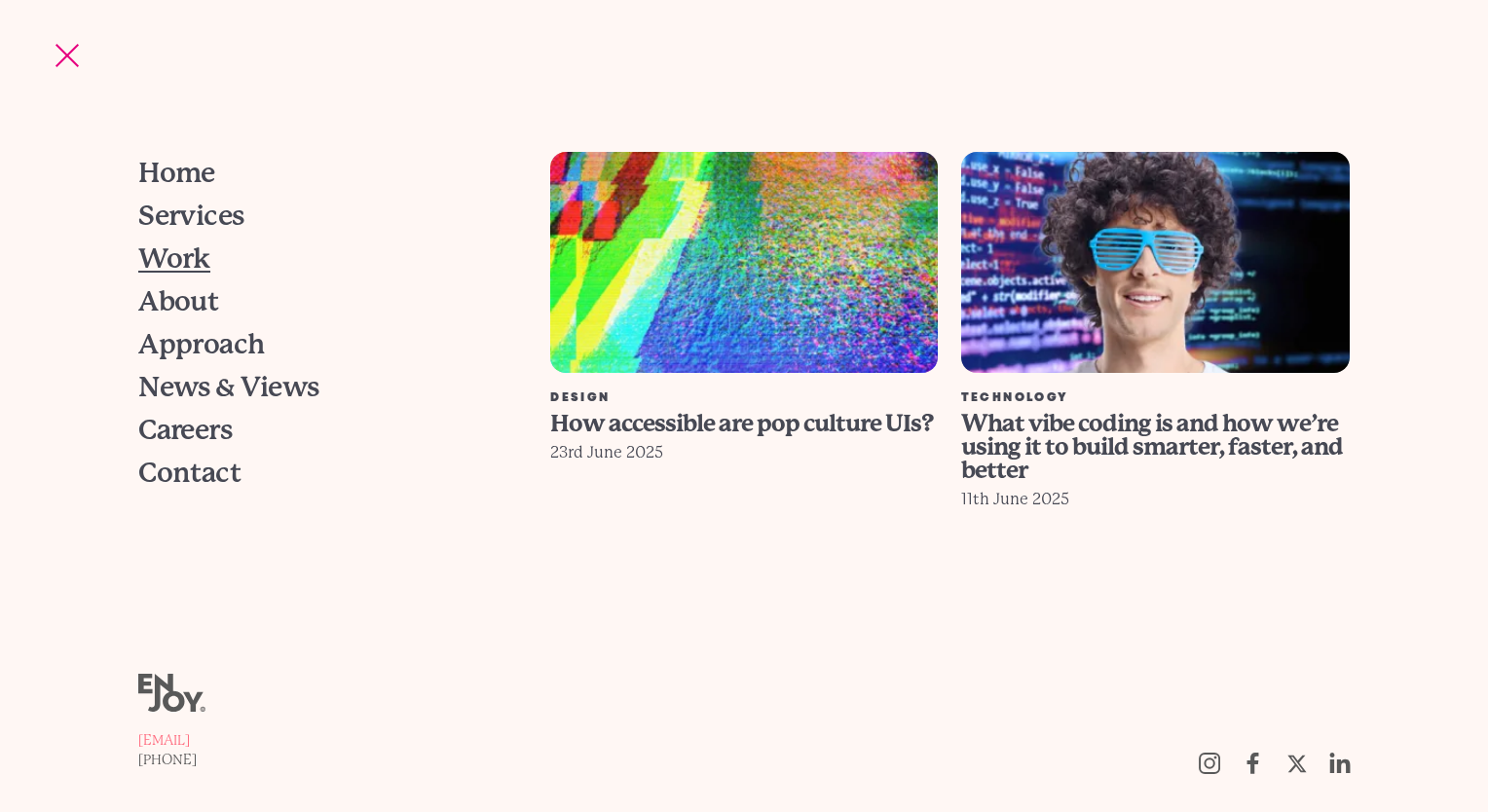 click on "Work" at bounding box center (174, 259) 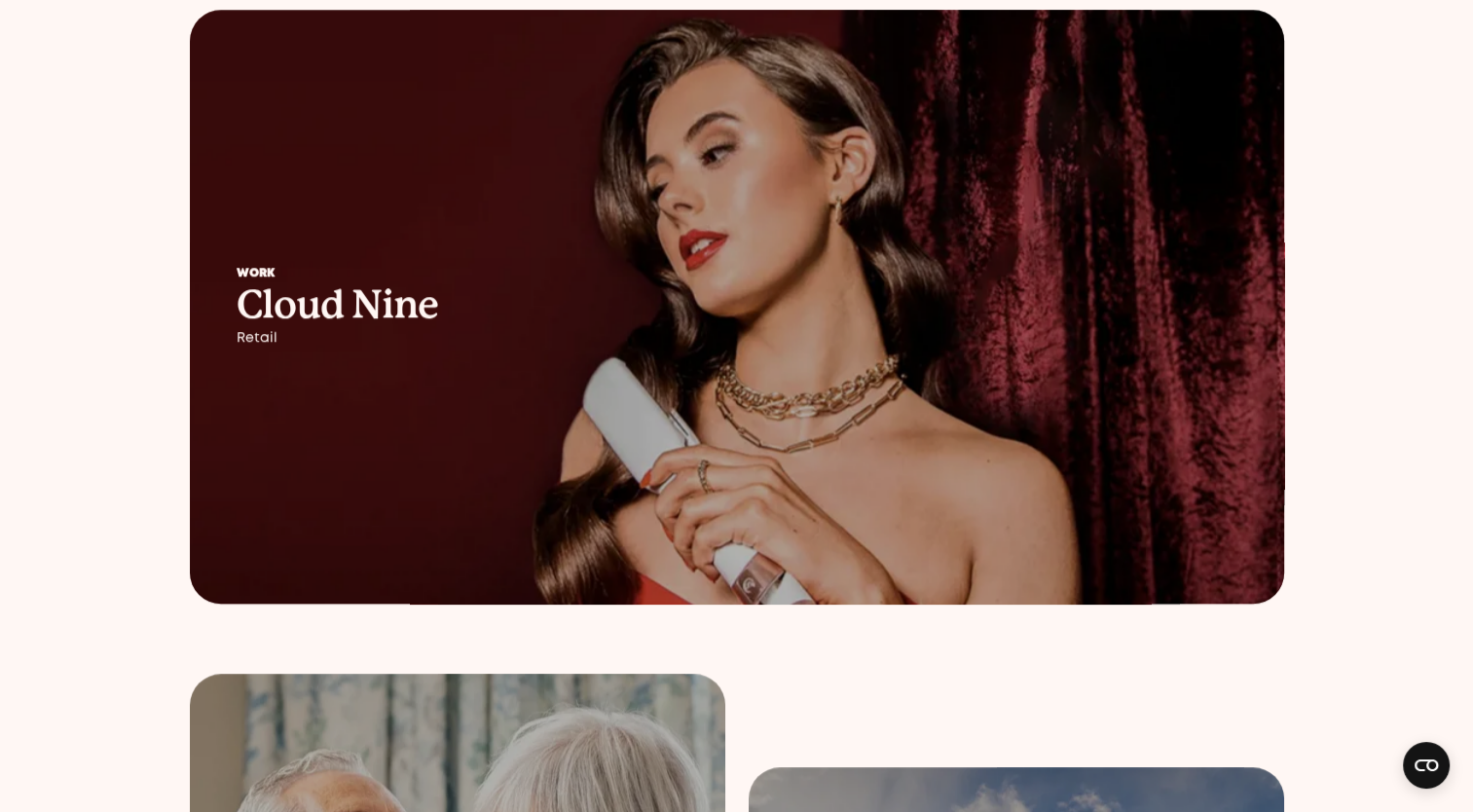 scroll, scrollTop: 1412, scrollLeft: 0, axis: vertical 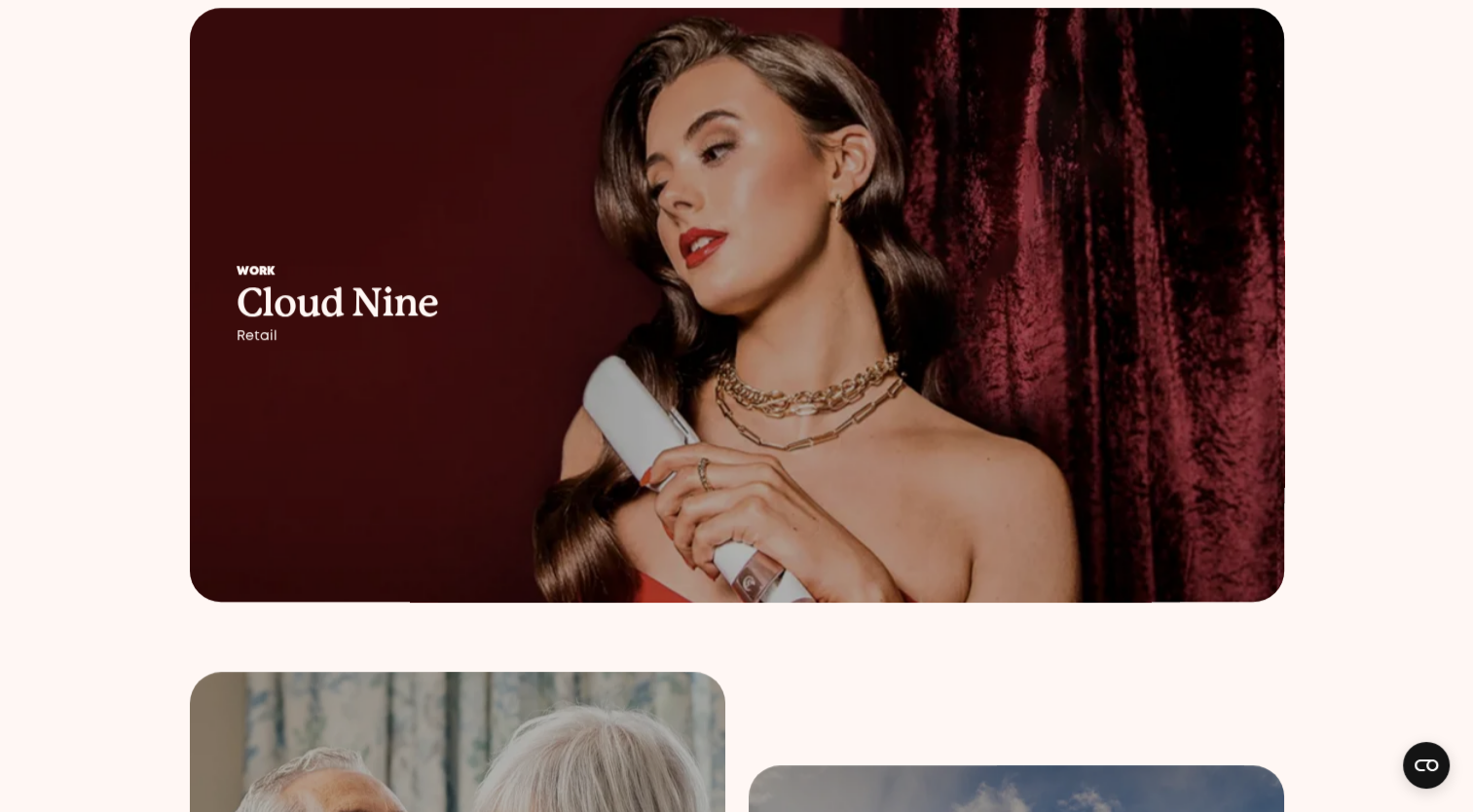 click on "Work
Cloud Nine
Retail" at bounding box center [598, 305] 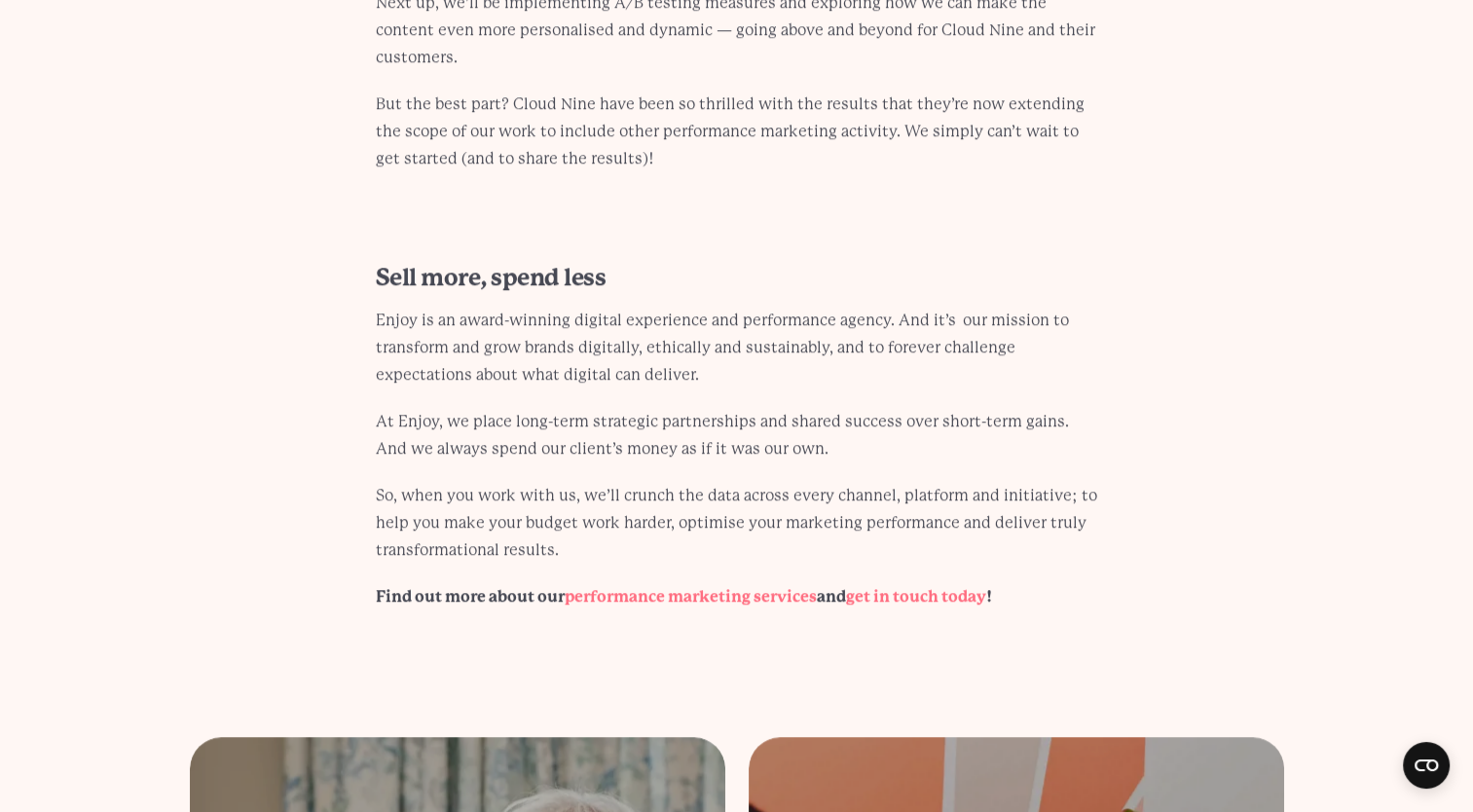 scroll, scrollTop: 9373, scrollLeft: 0, axis: vertical 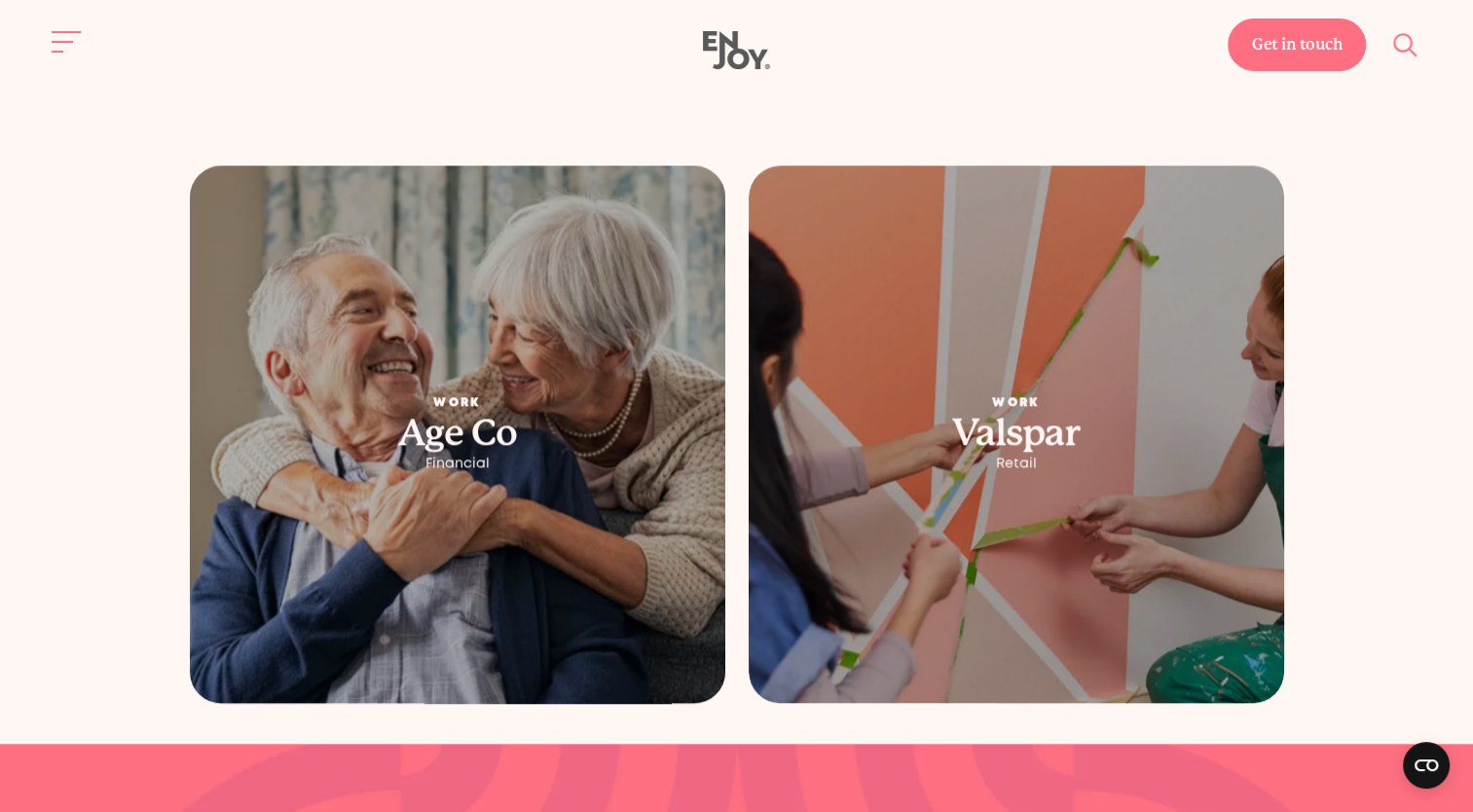 click at bounding box center [458, 434] 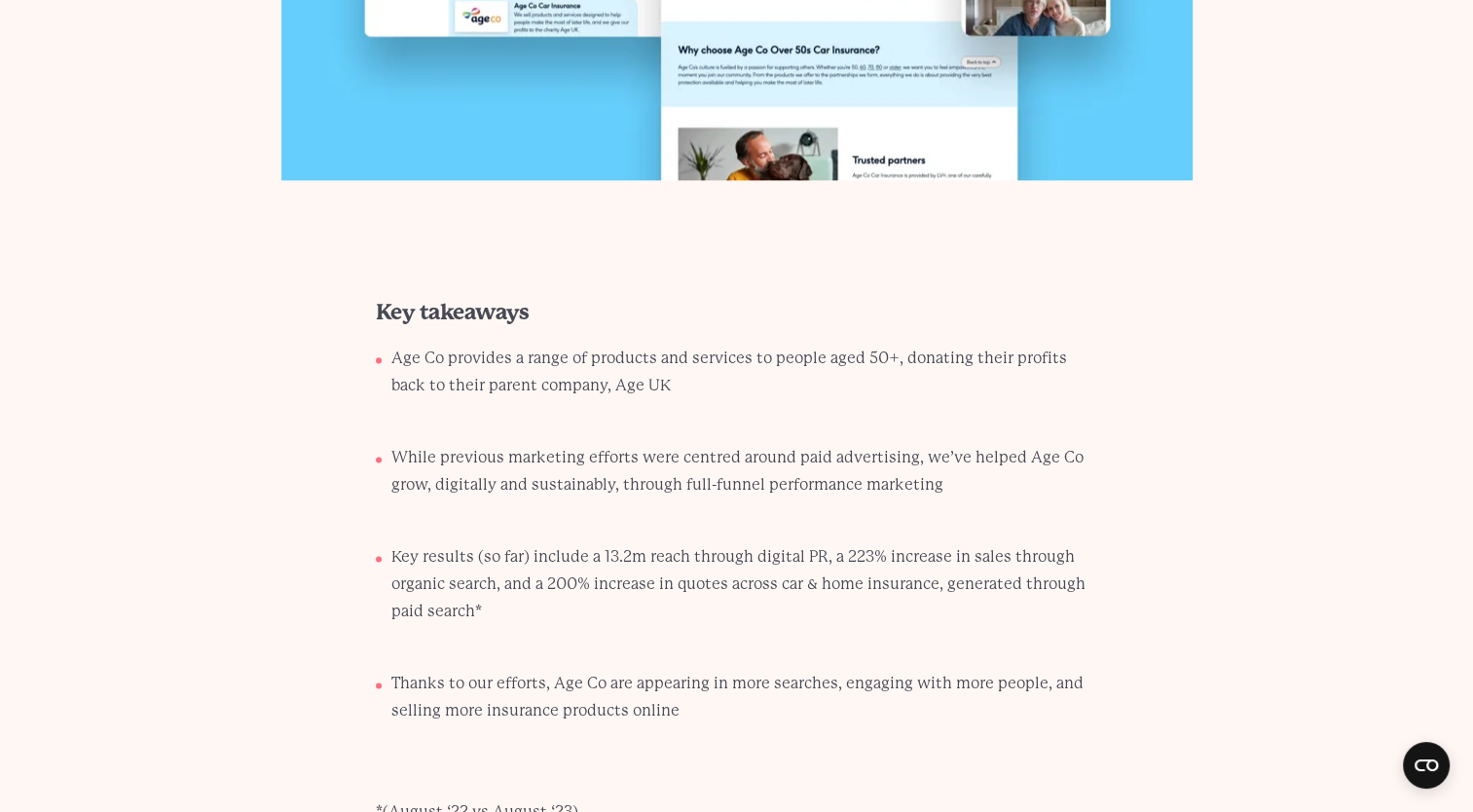 scroll, scrollTop: 2453, scrollLeft: 0, axis: vertical 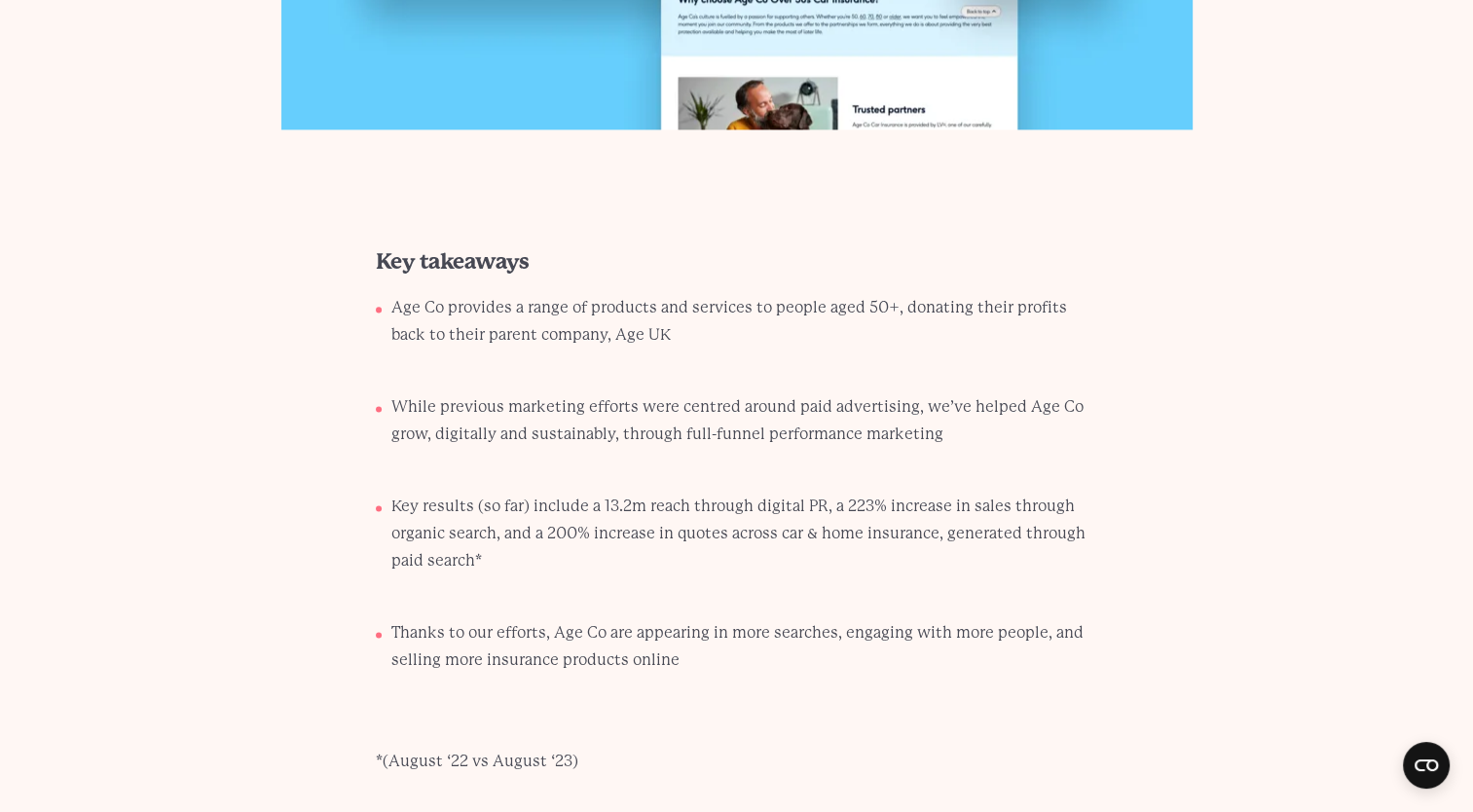 click on "Key results (so far) include a 13.2m reach through digital PR, a 223% increase in sales through organic search, and a 200% increase in quotes across car & home insurance, generated through paid search*" at bounding box center [745, 551] 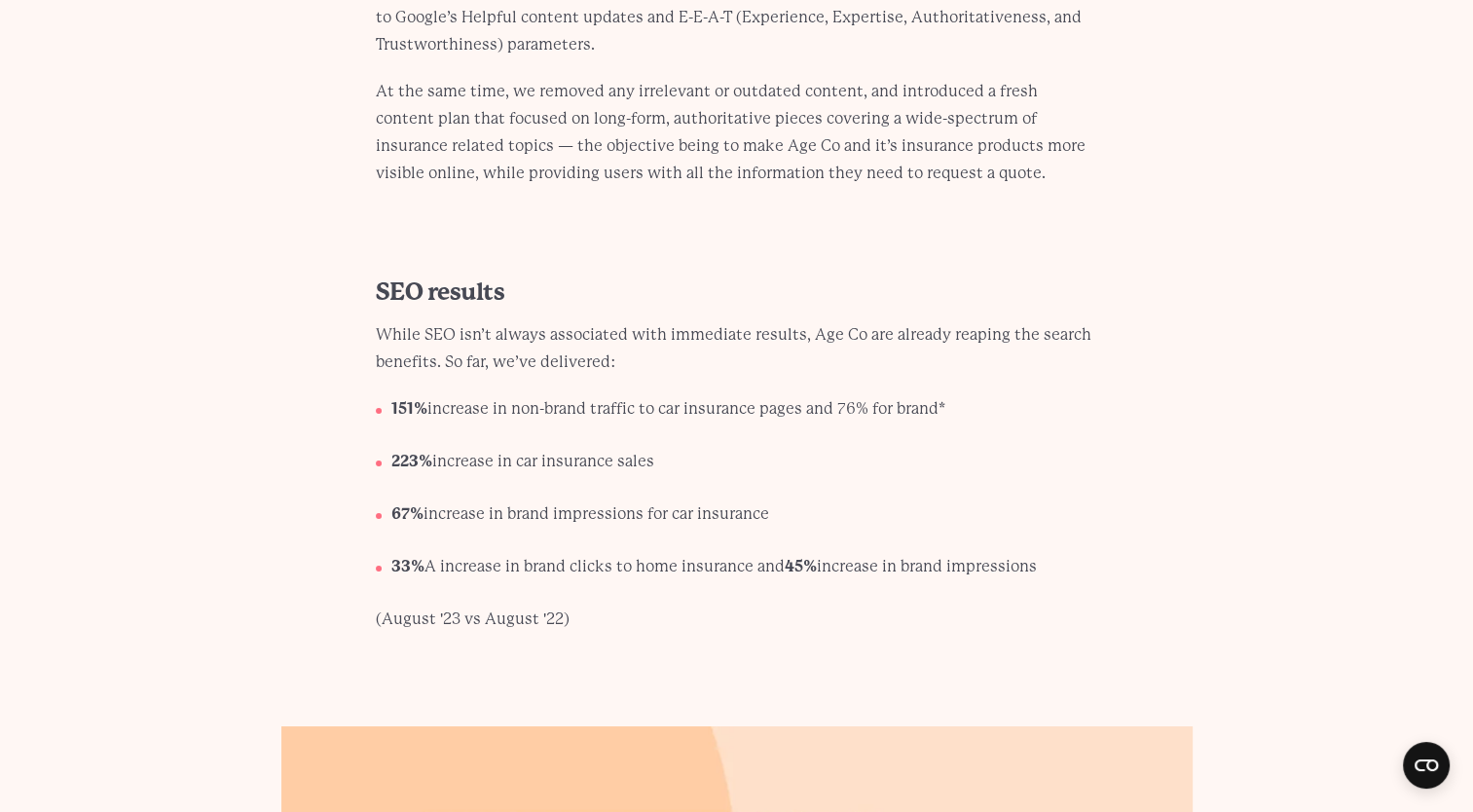 scroll, scrollTop: 7096, scrollLeft: 0, axis: vertical 